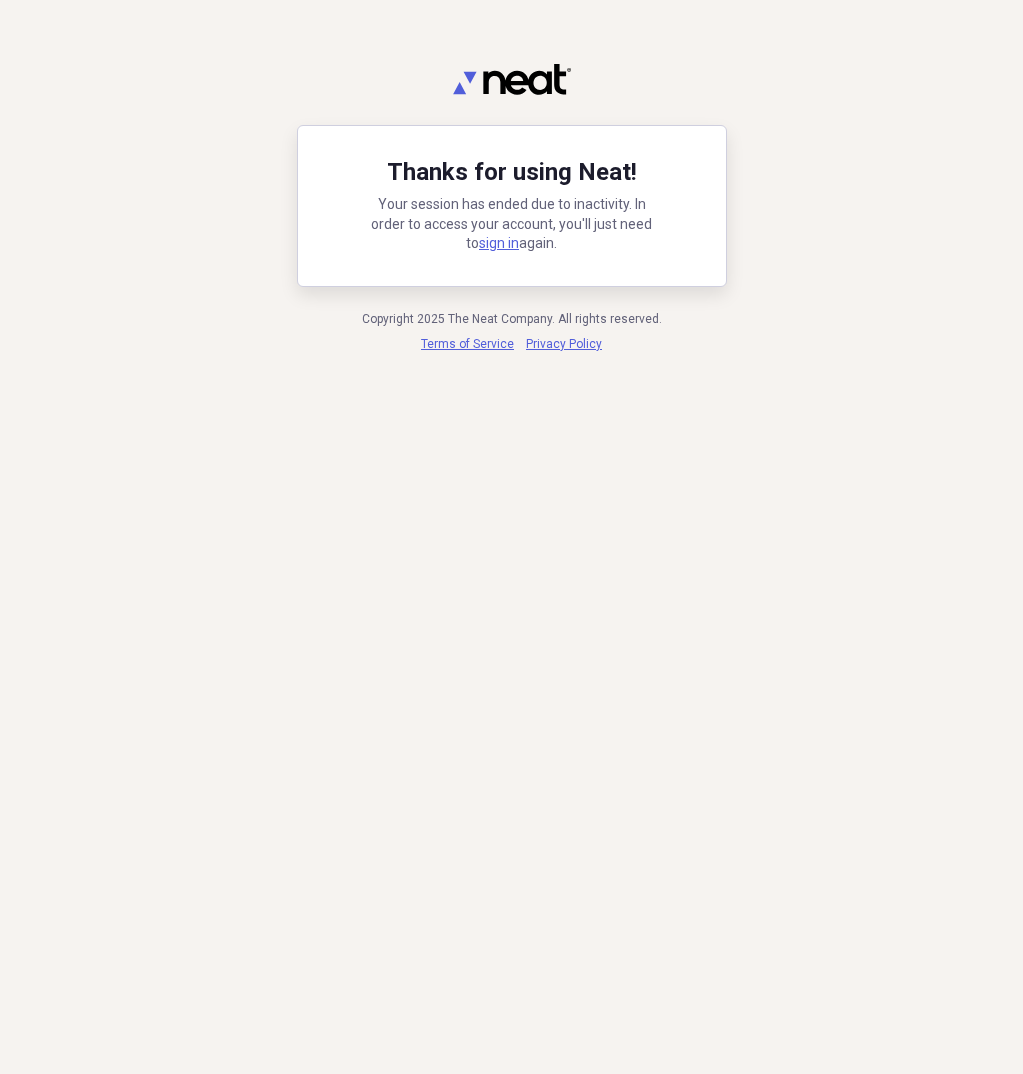 scroll, scrollTop: 0, scrollLeft: 0, axis: both 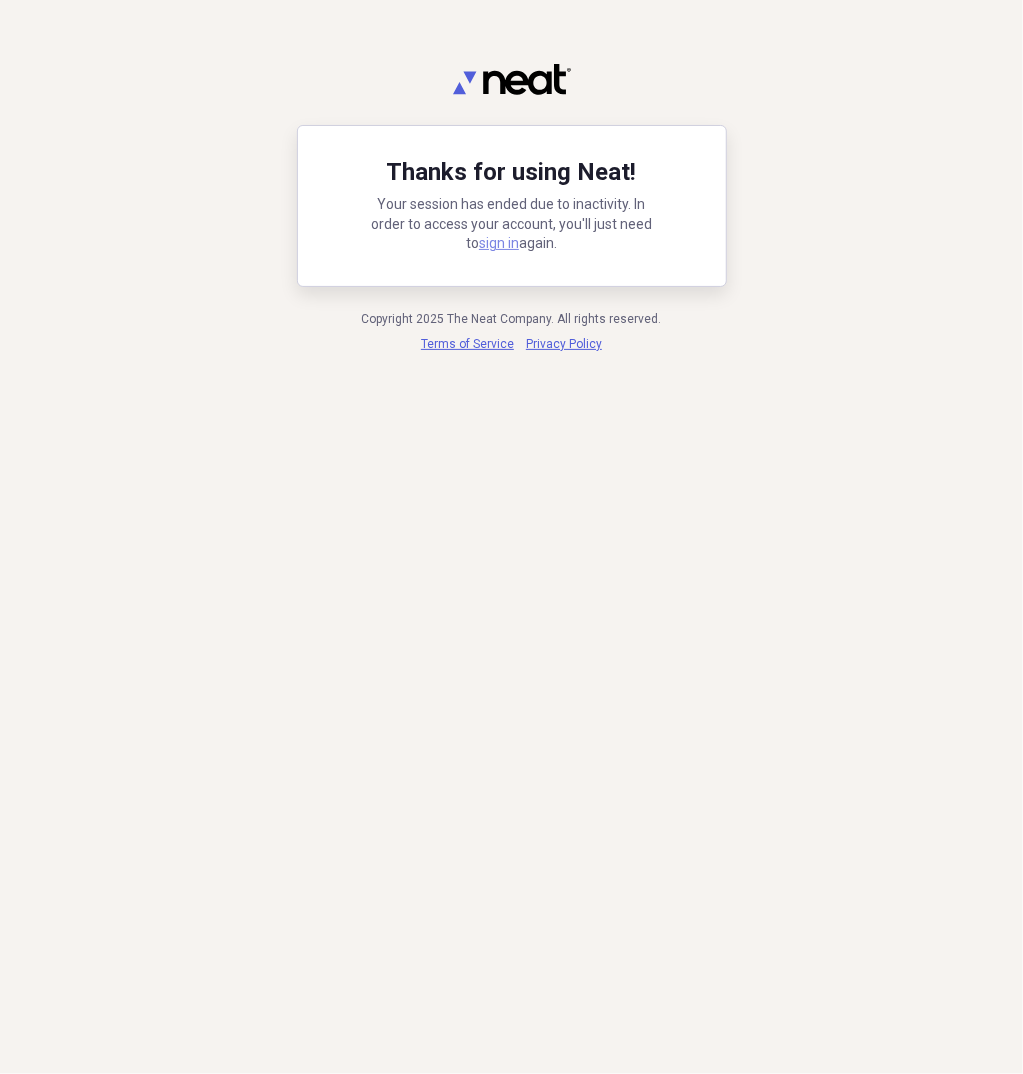 click on "sign in" at bounding box center [499, 243] 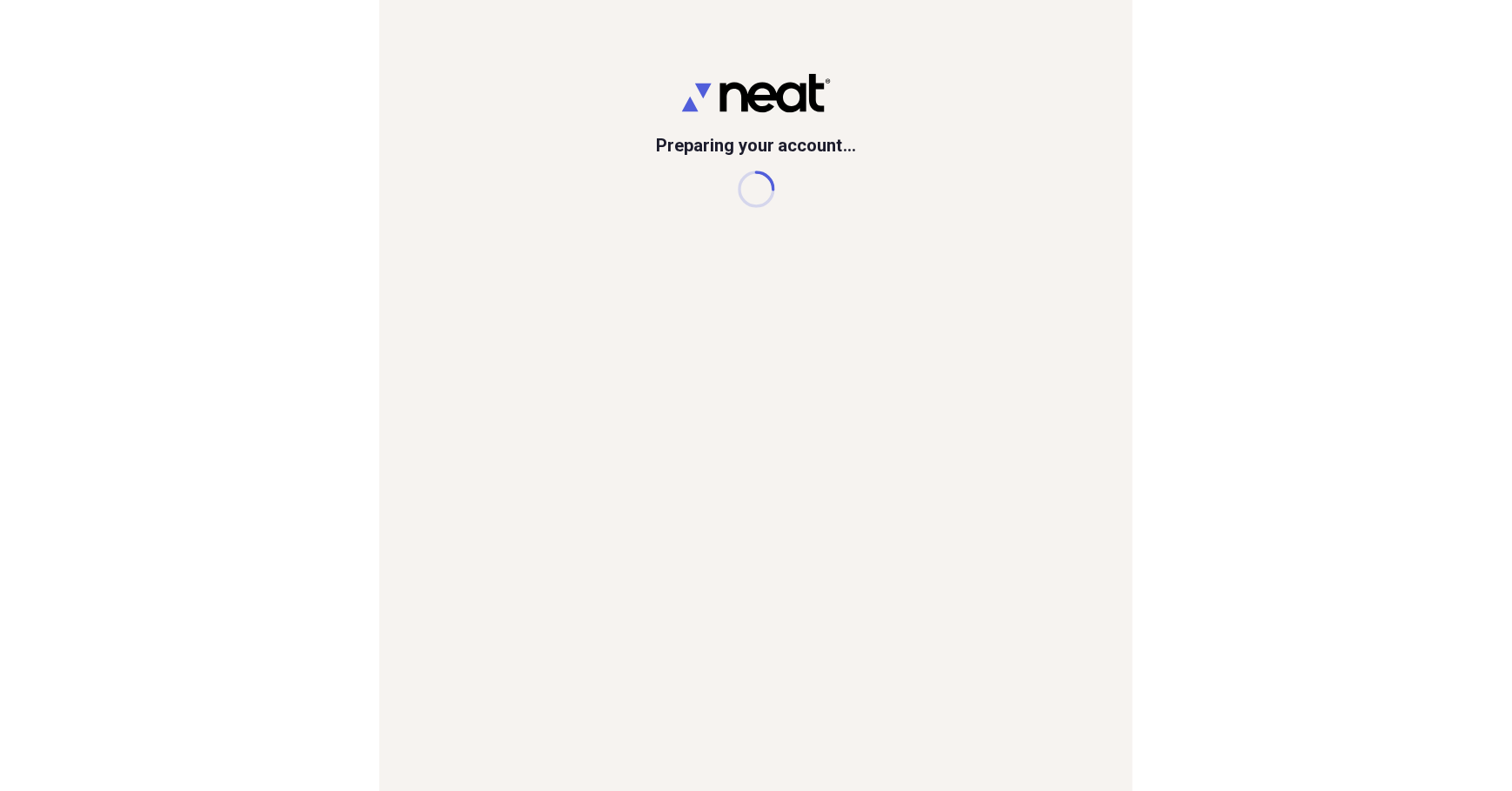 scroll, scrollTop: 0, scrollLeft: 0, axis: both 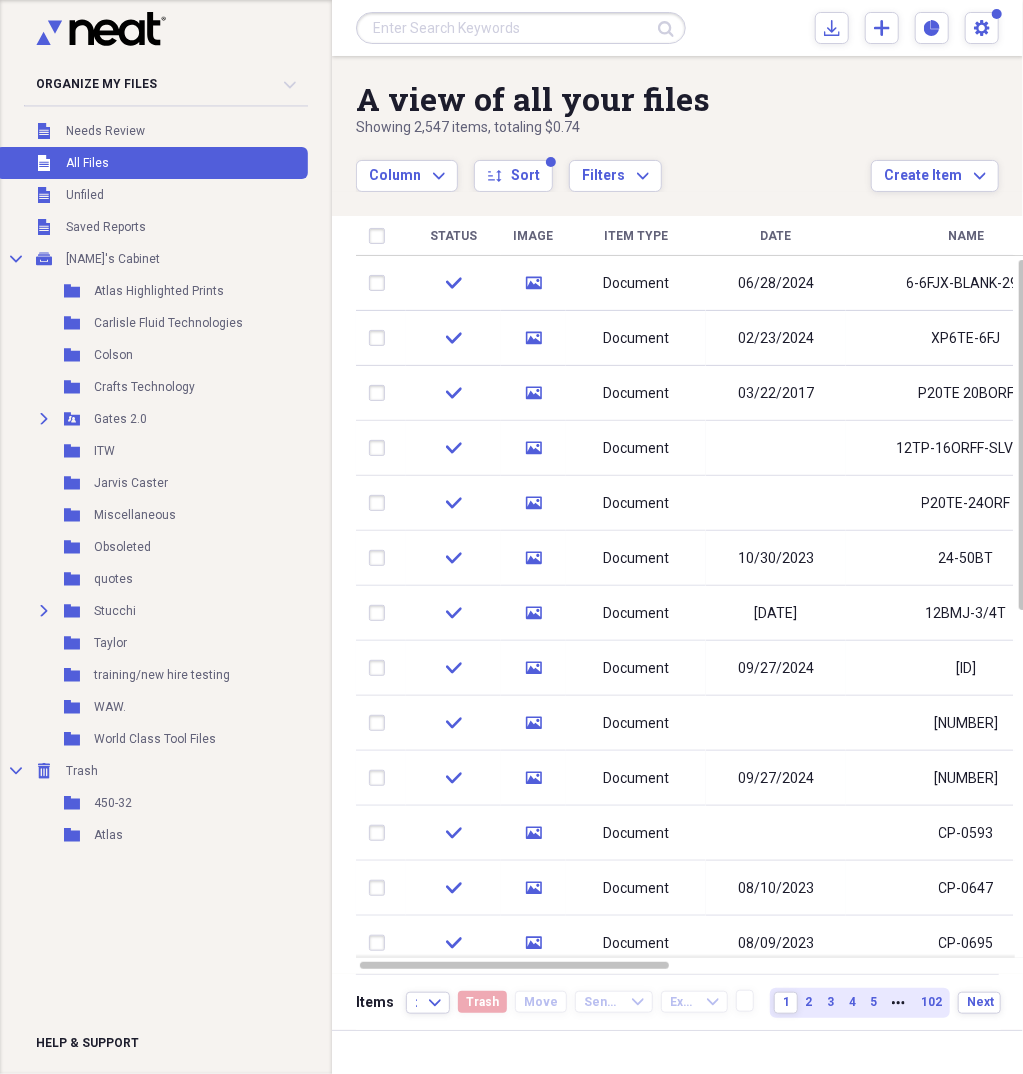 click at bounding box center [521, 28] 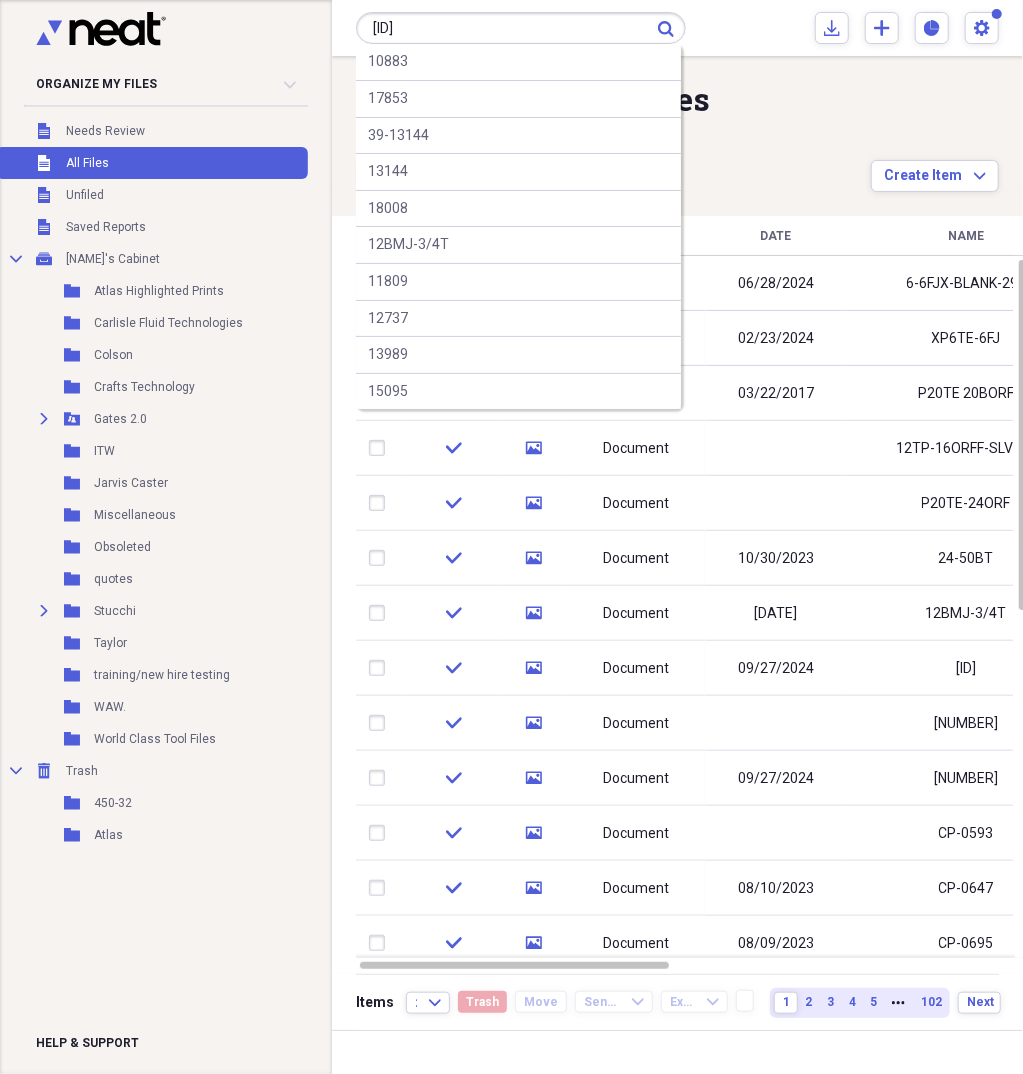 type on "[ID]" 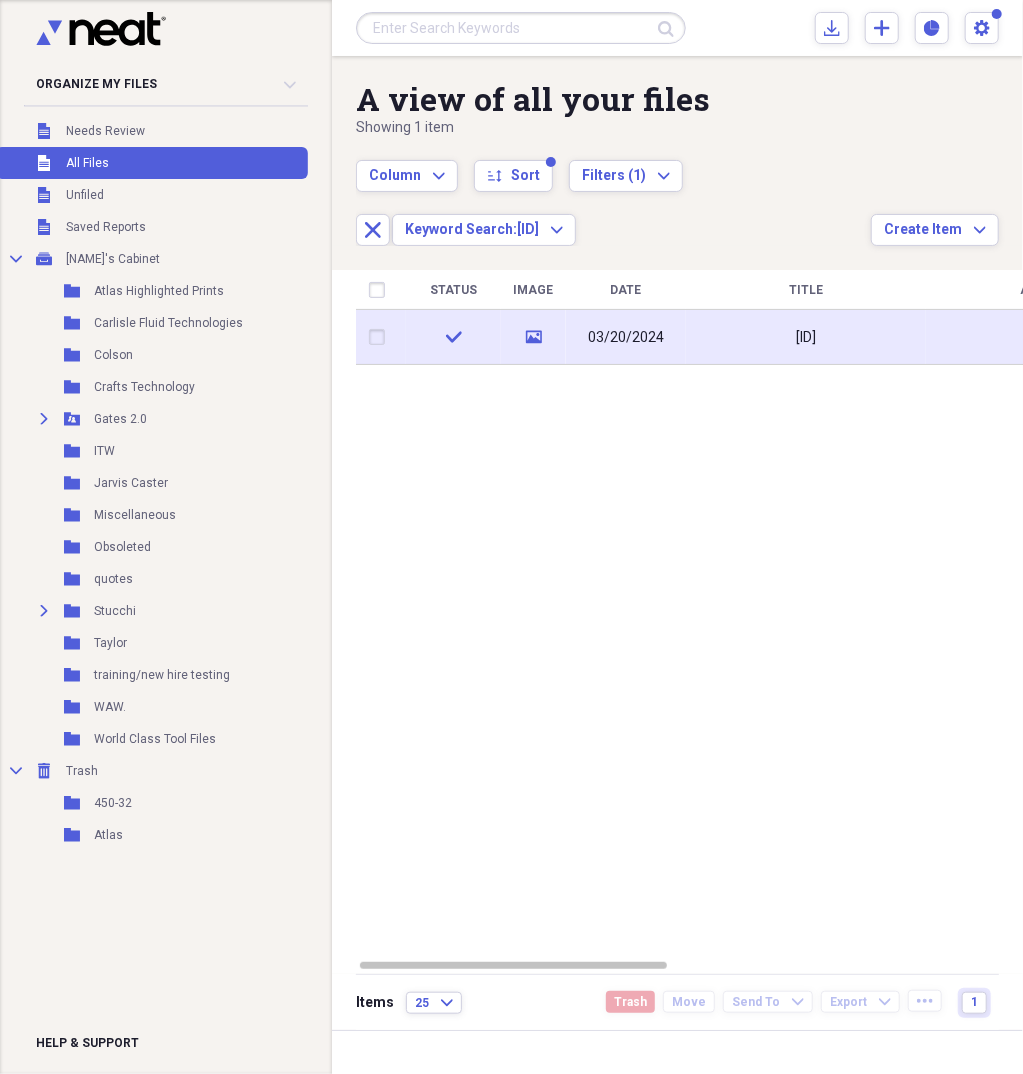 click on "[ID]" at bounding box center [806, 337] 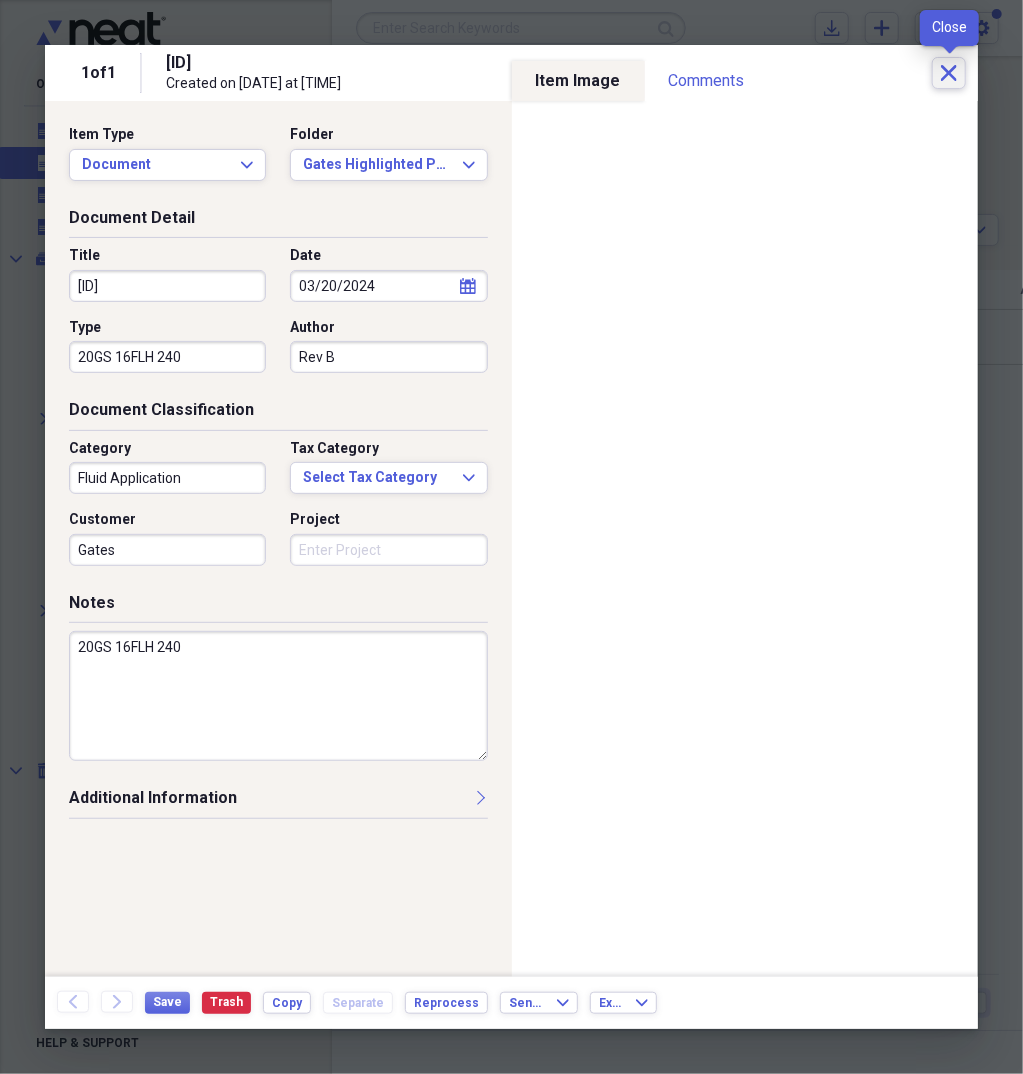 click on "Close" at bounding box center (949, 73) 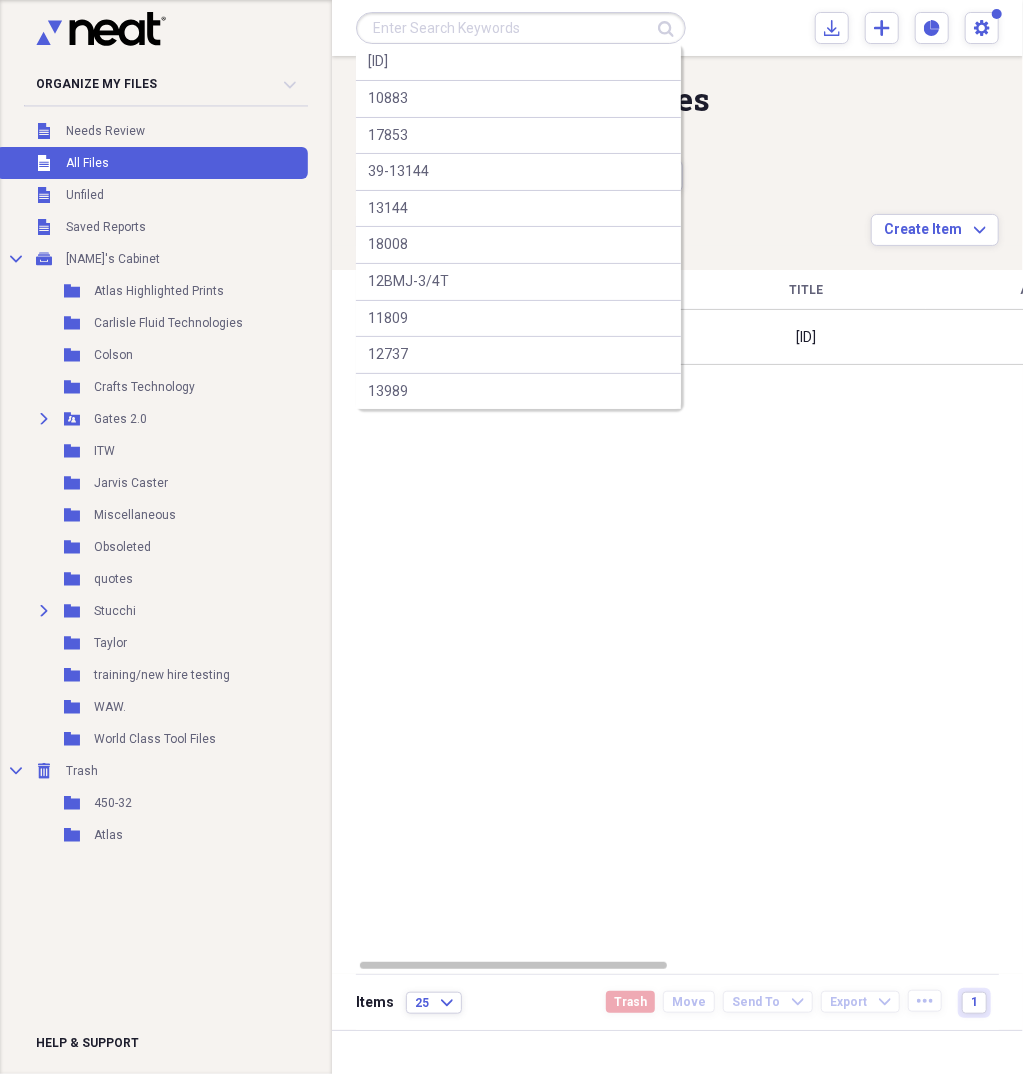 click at bounding box center (521, 28) 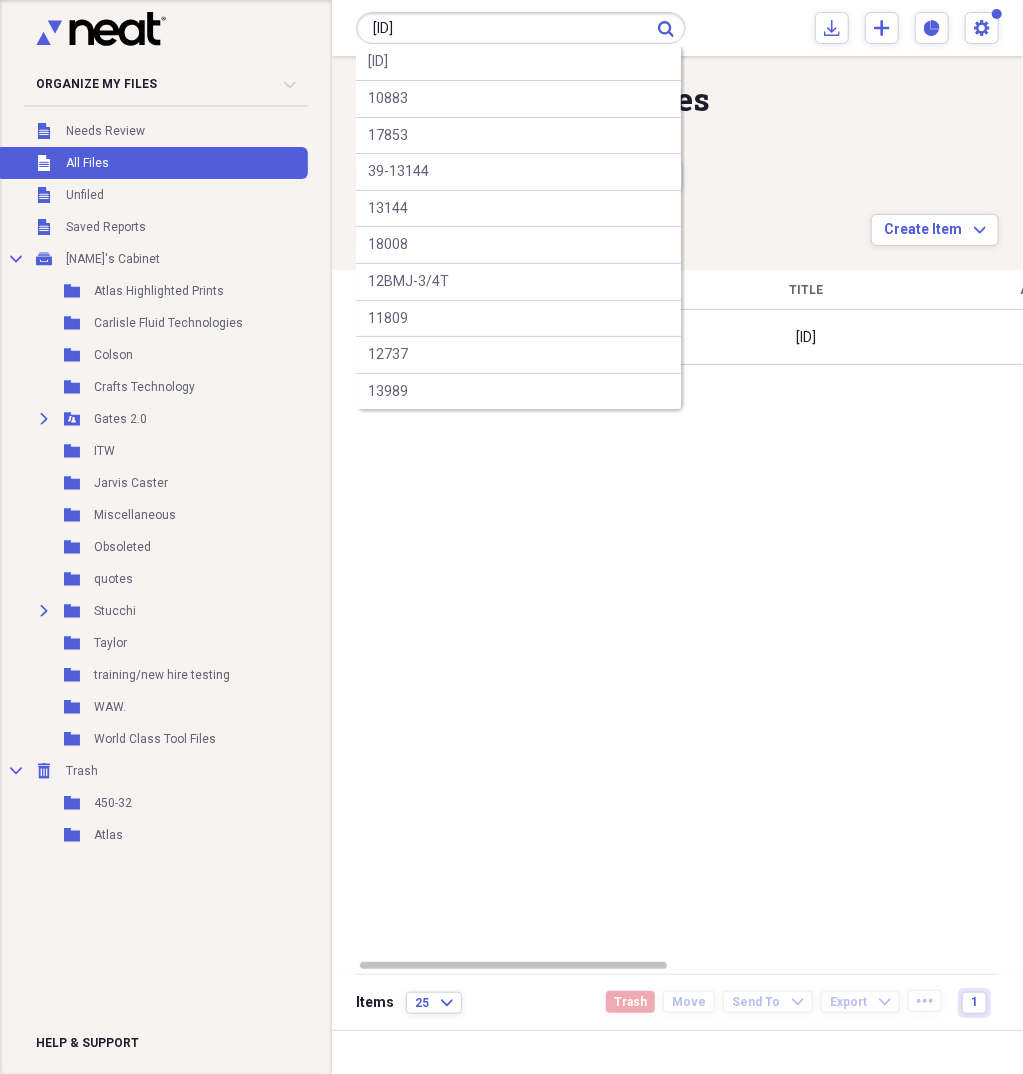 type on "[ID]" 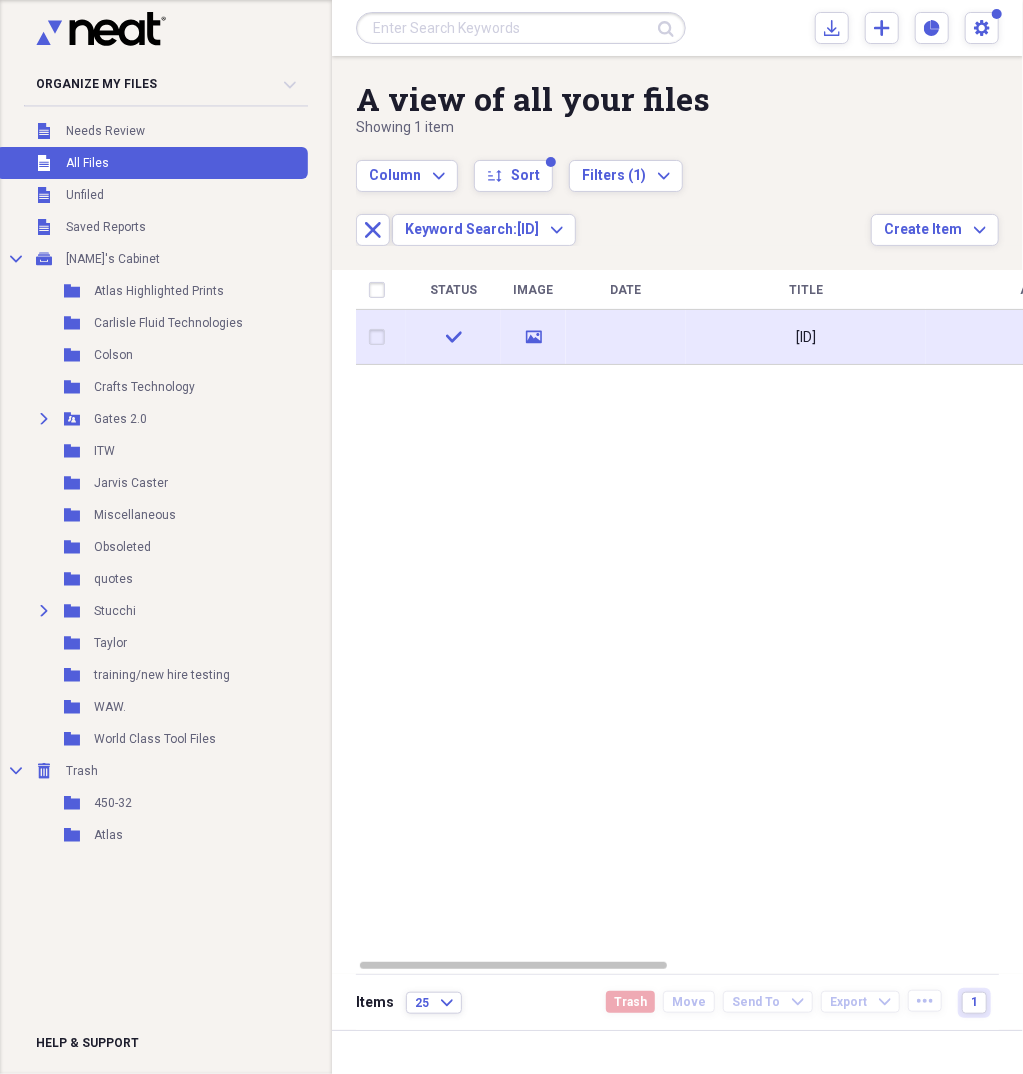 click on "[ID]" at bounding box center (806, 337) 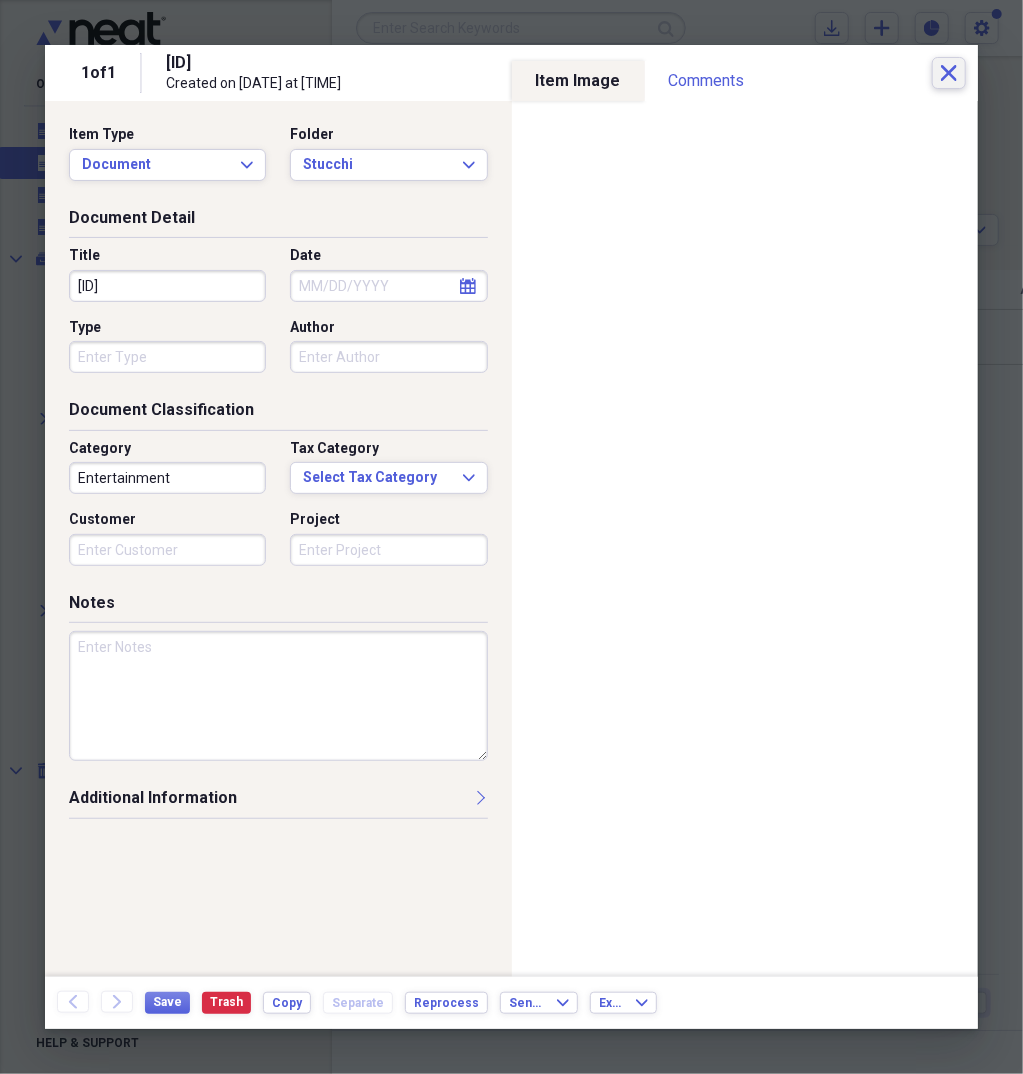 click on "1  of  1 [ID] Created on [DATE] at [TIME] Close" at bounding box center (511, 73) 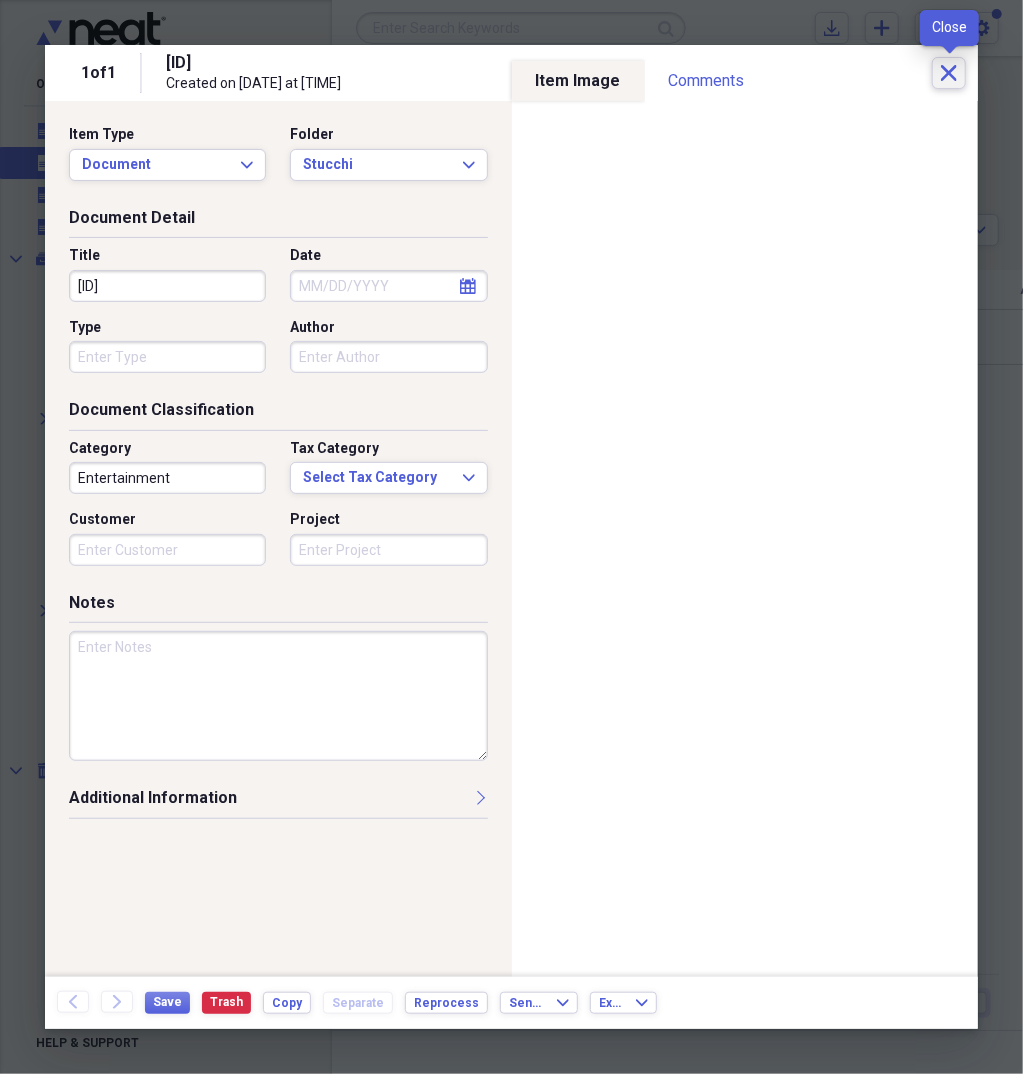click 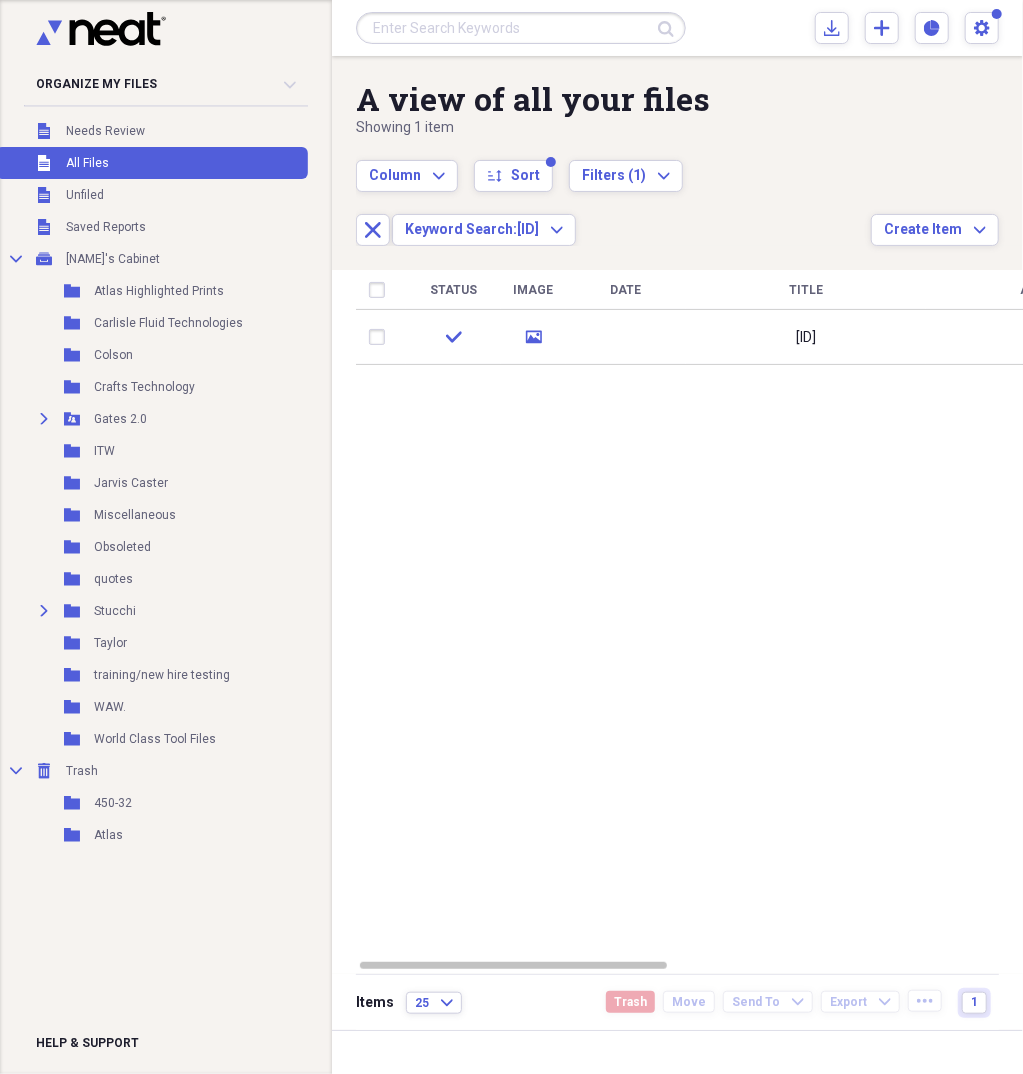 click at bounding box center (521, 28) 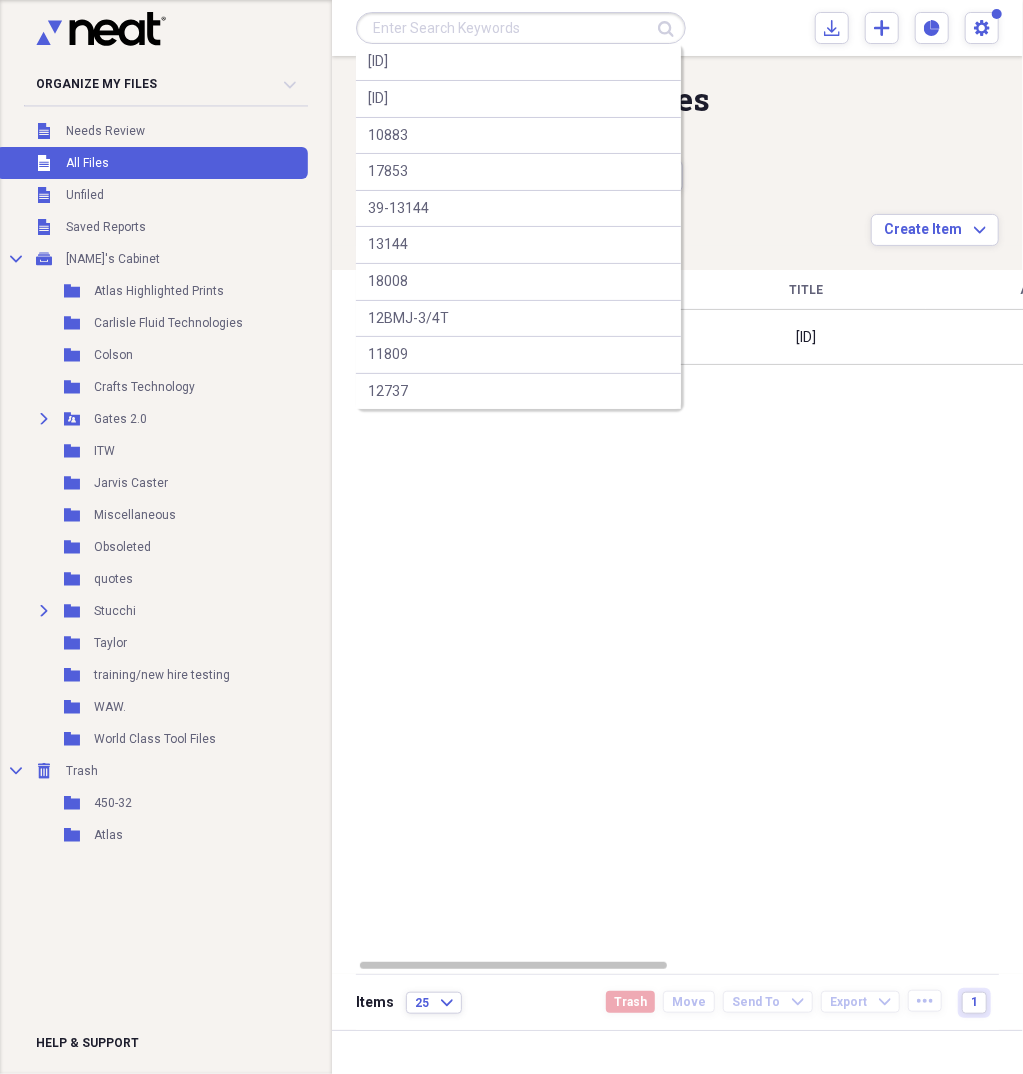 paste on "13989" 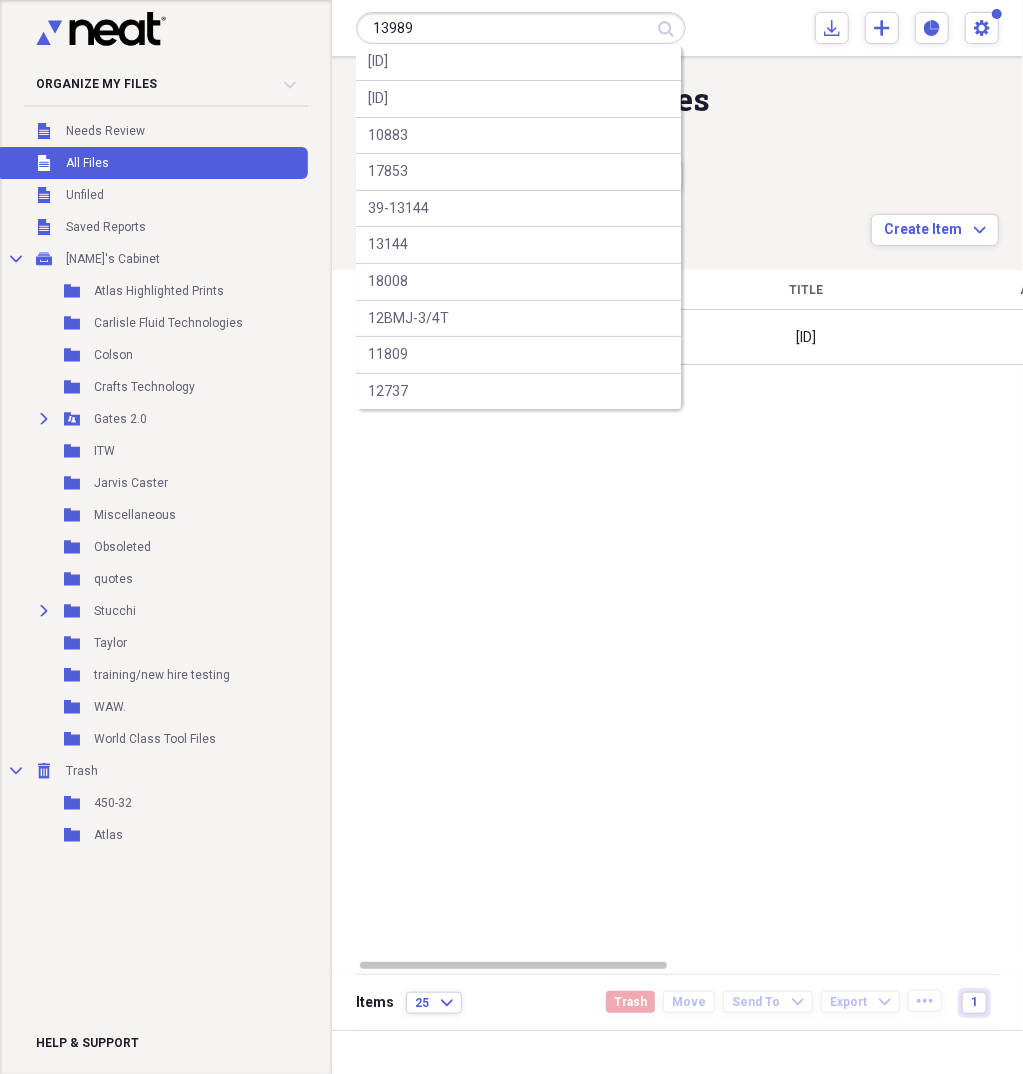 type on "13989" 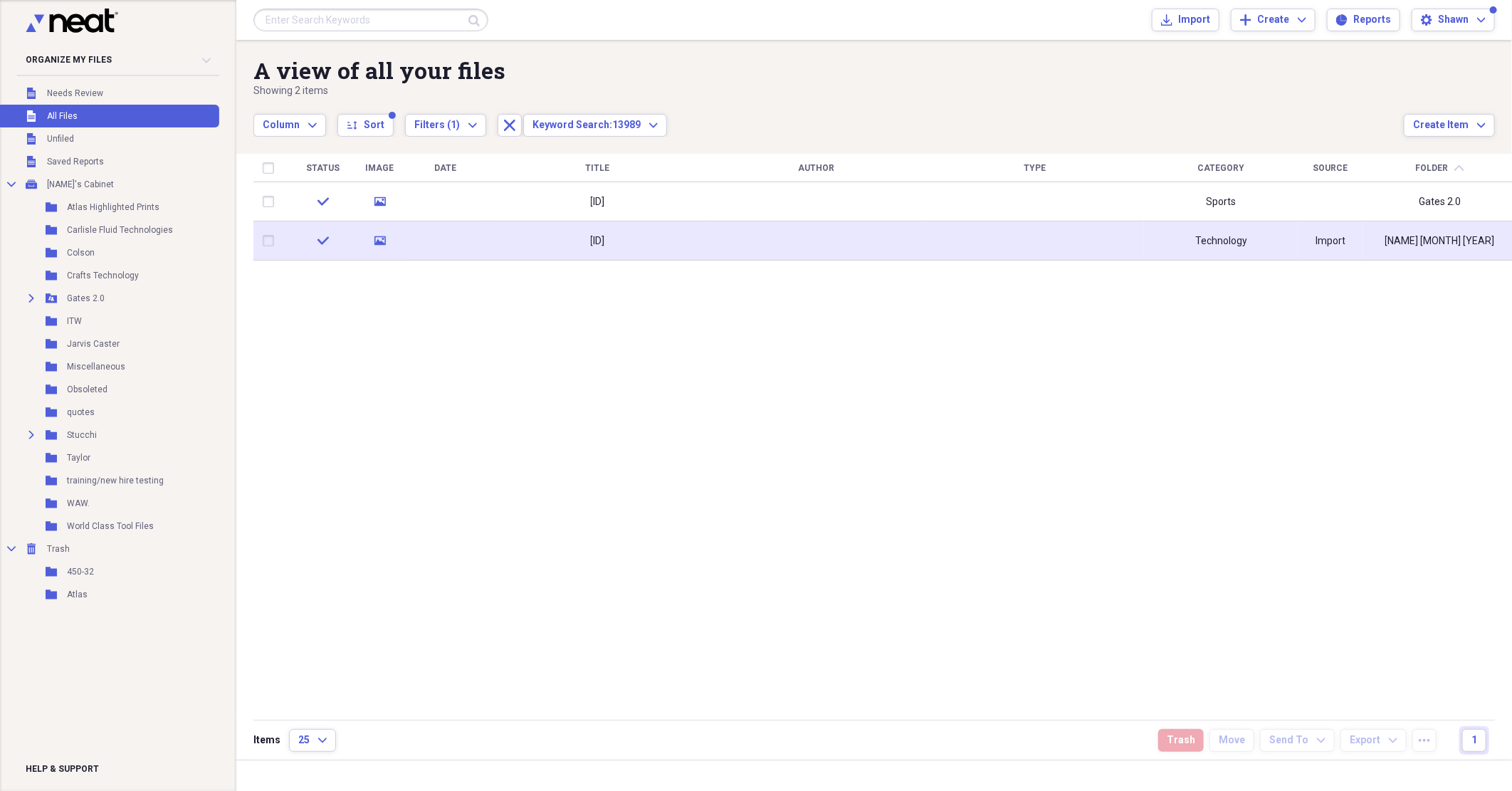 click on "media" 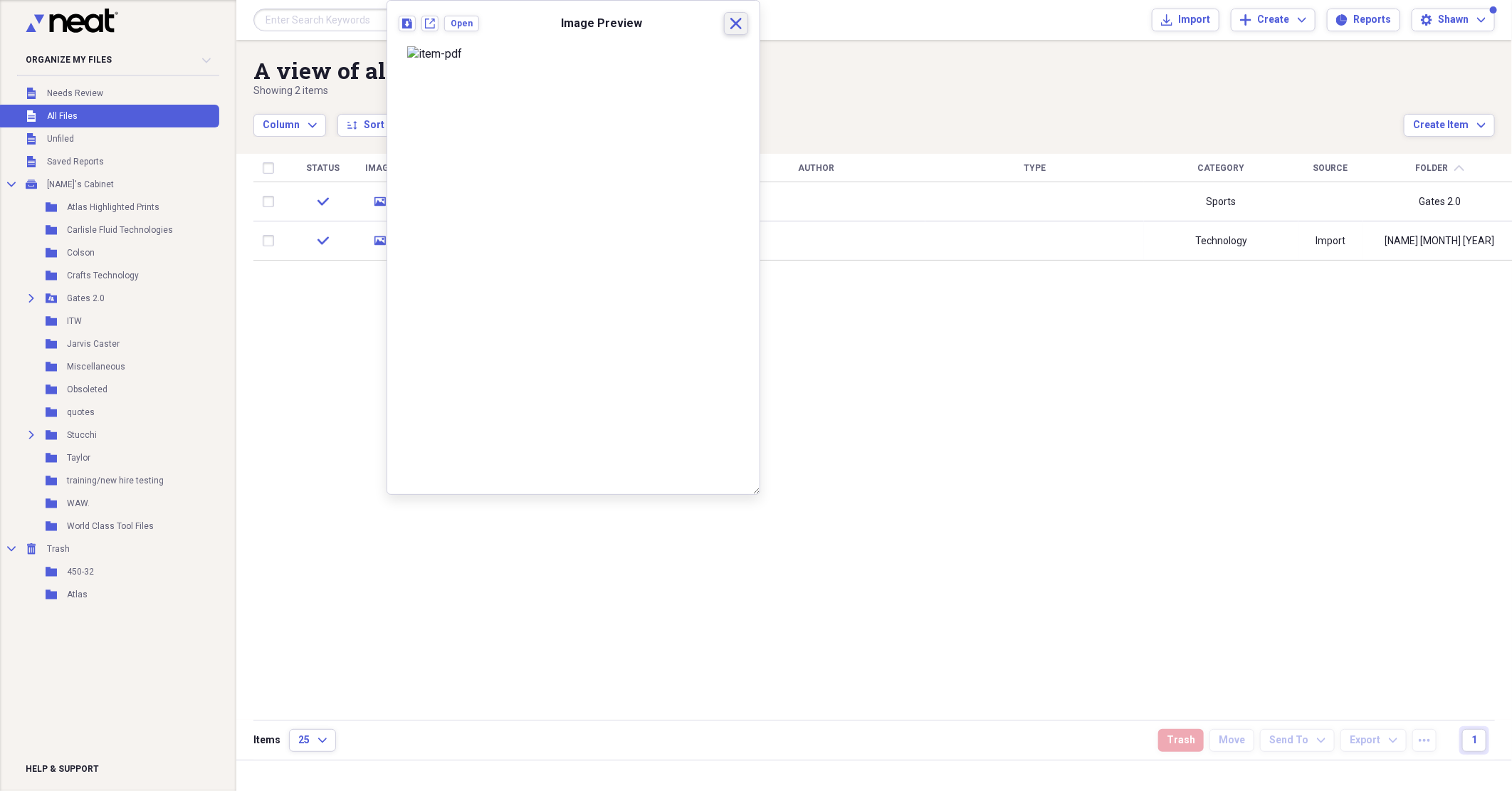 click on "Close" 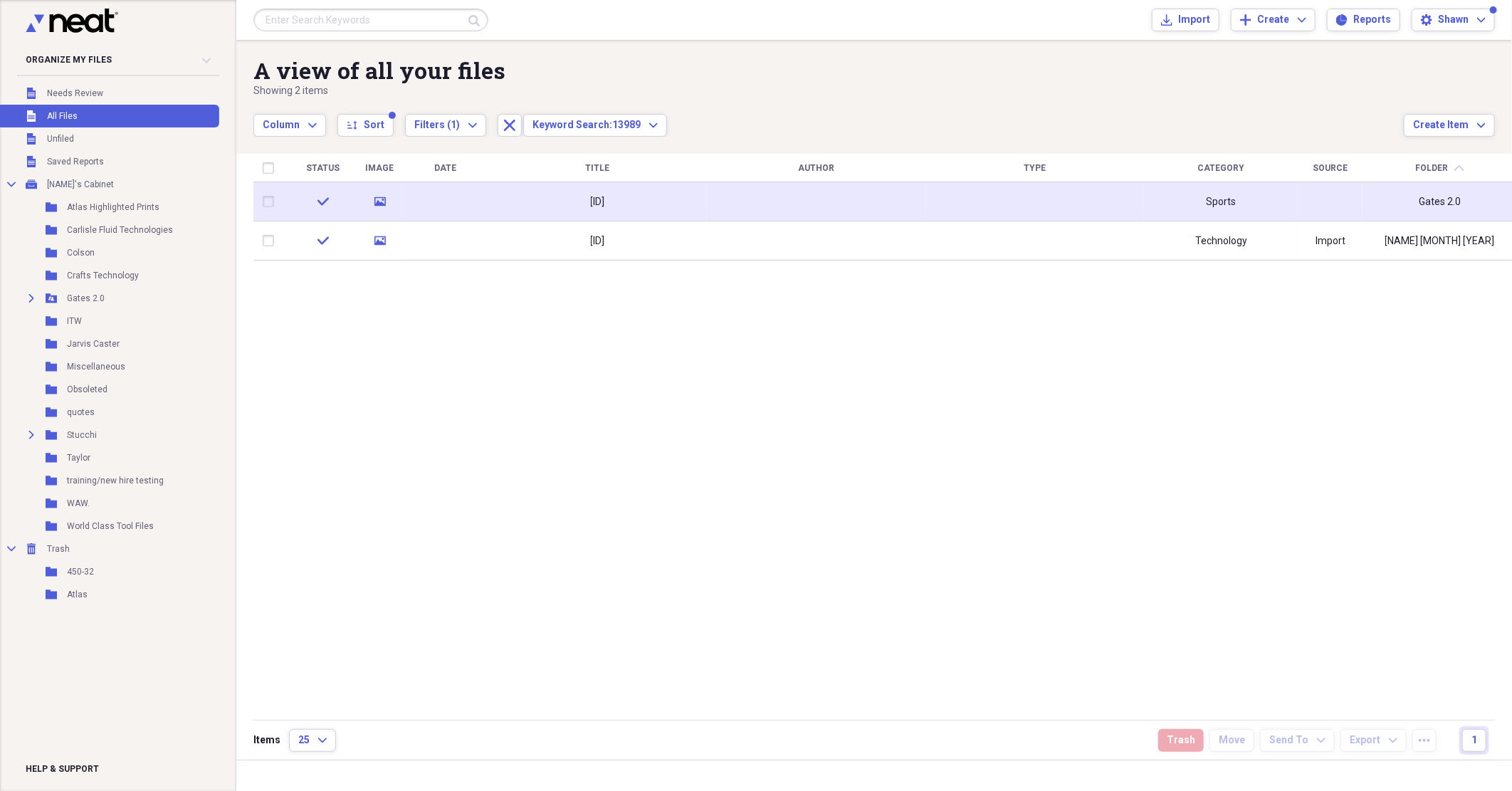 click 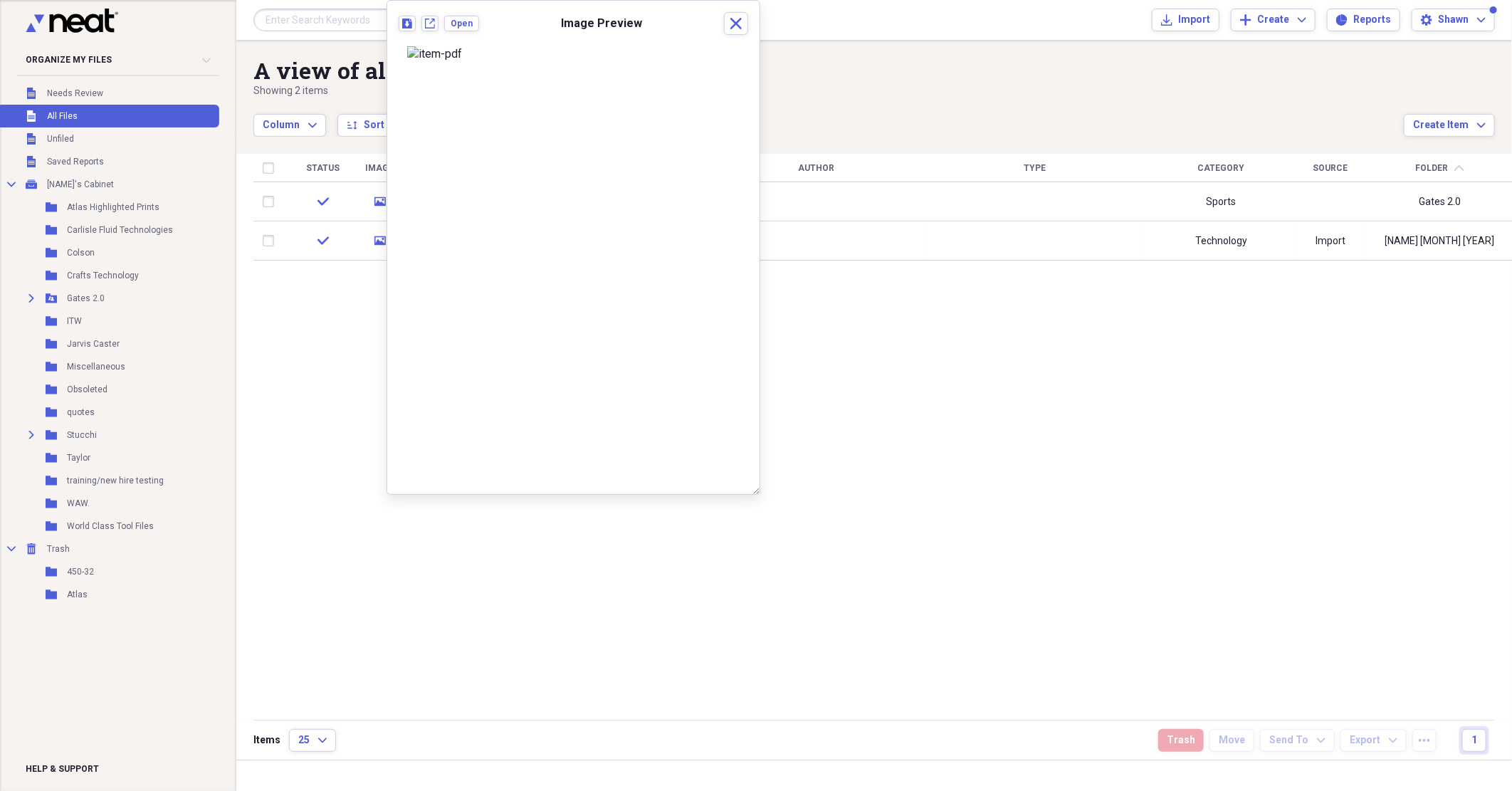 click on "Download New tab Open Image Preview Close" at bounding box center [573, 247] 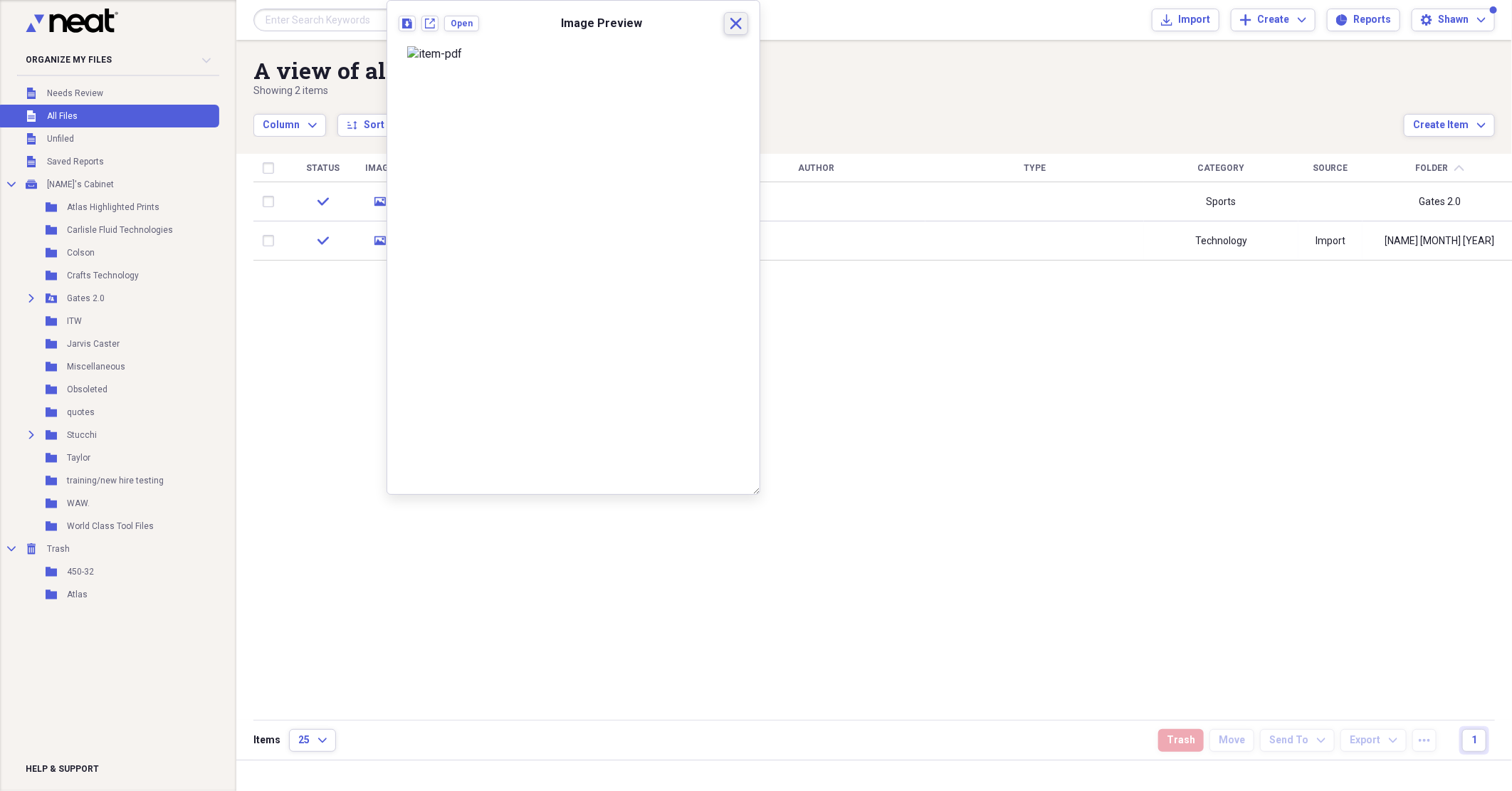 click on "Close" 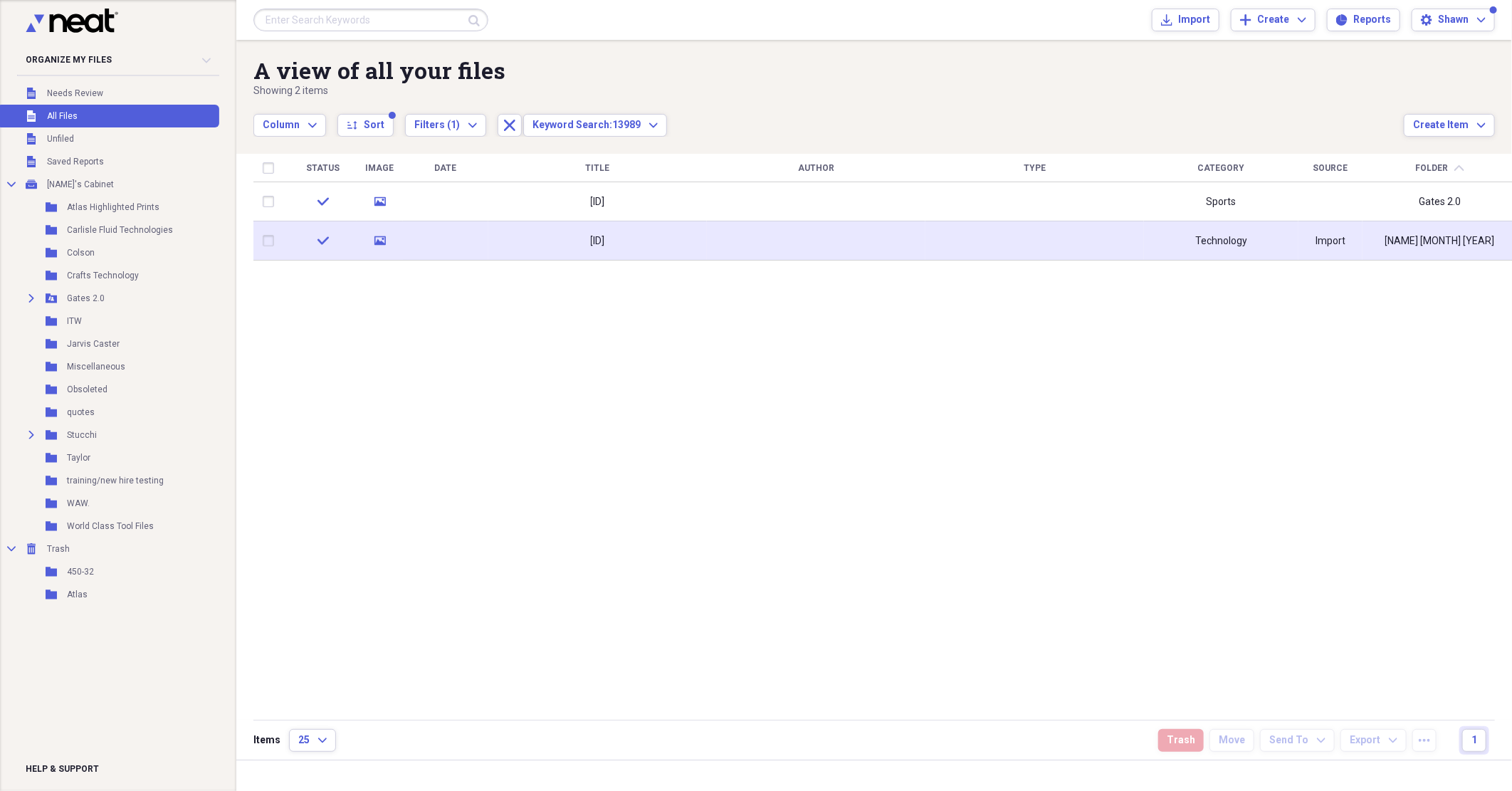 click on "[ID]" at bounding box center [597, 241] 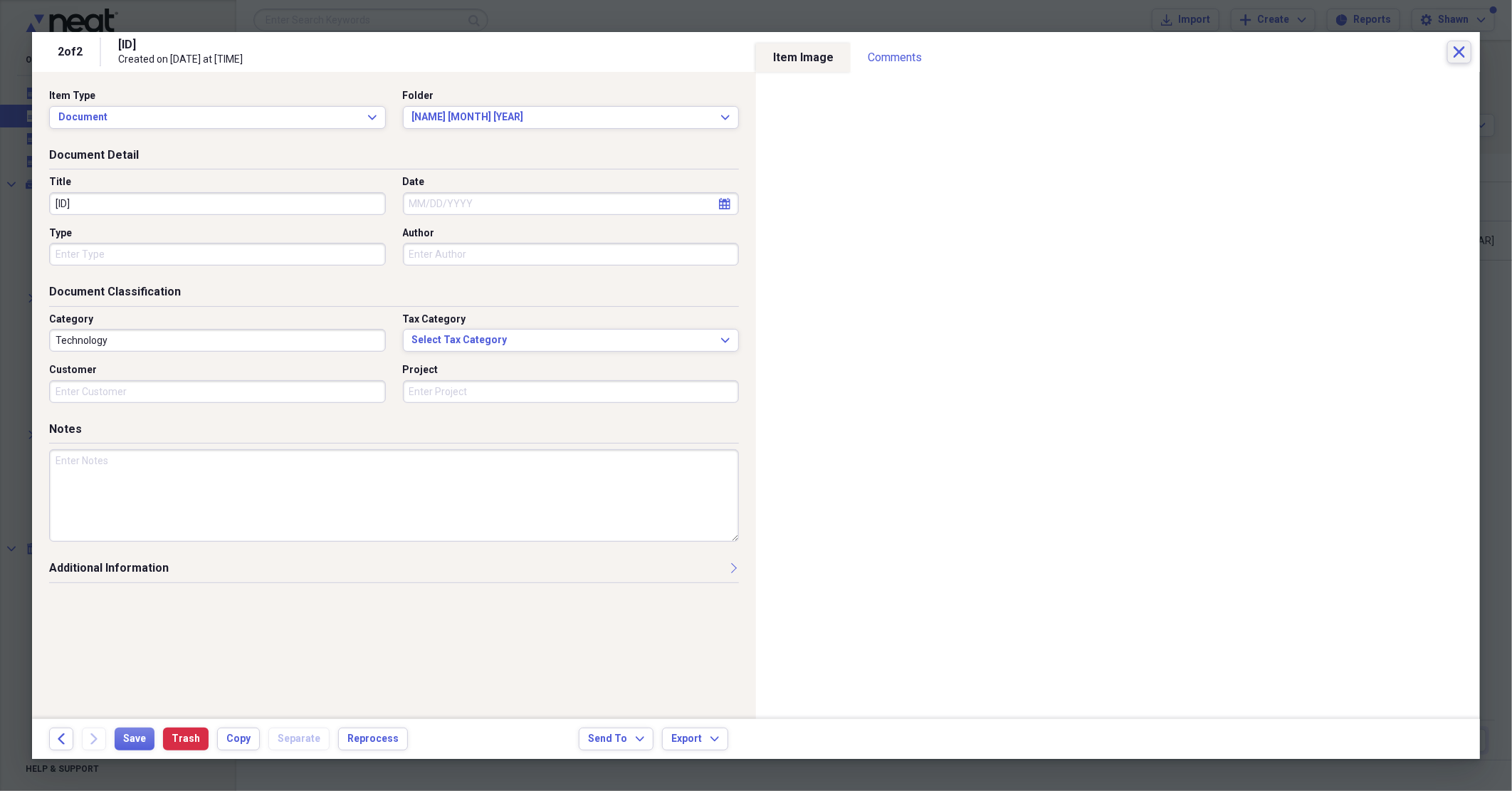 click on "Close" at bounding box center [1459, 52] 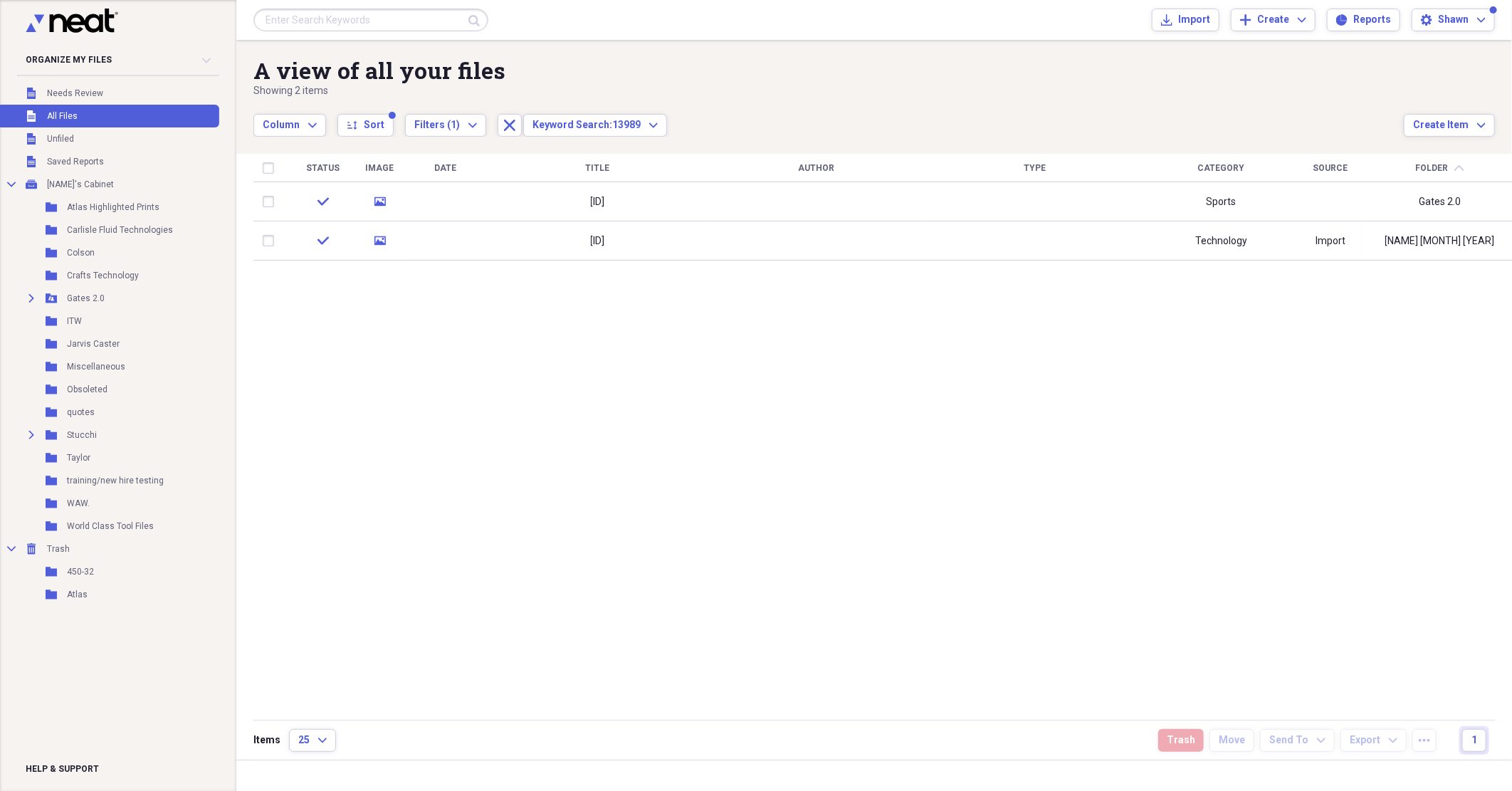 click at bounding box center (371, 20) 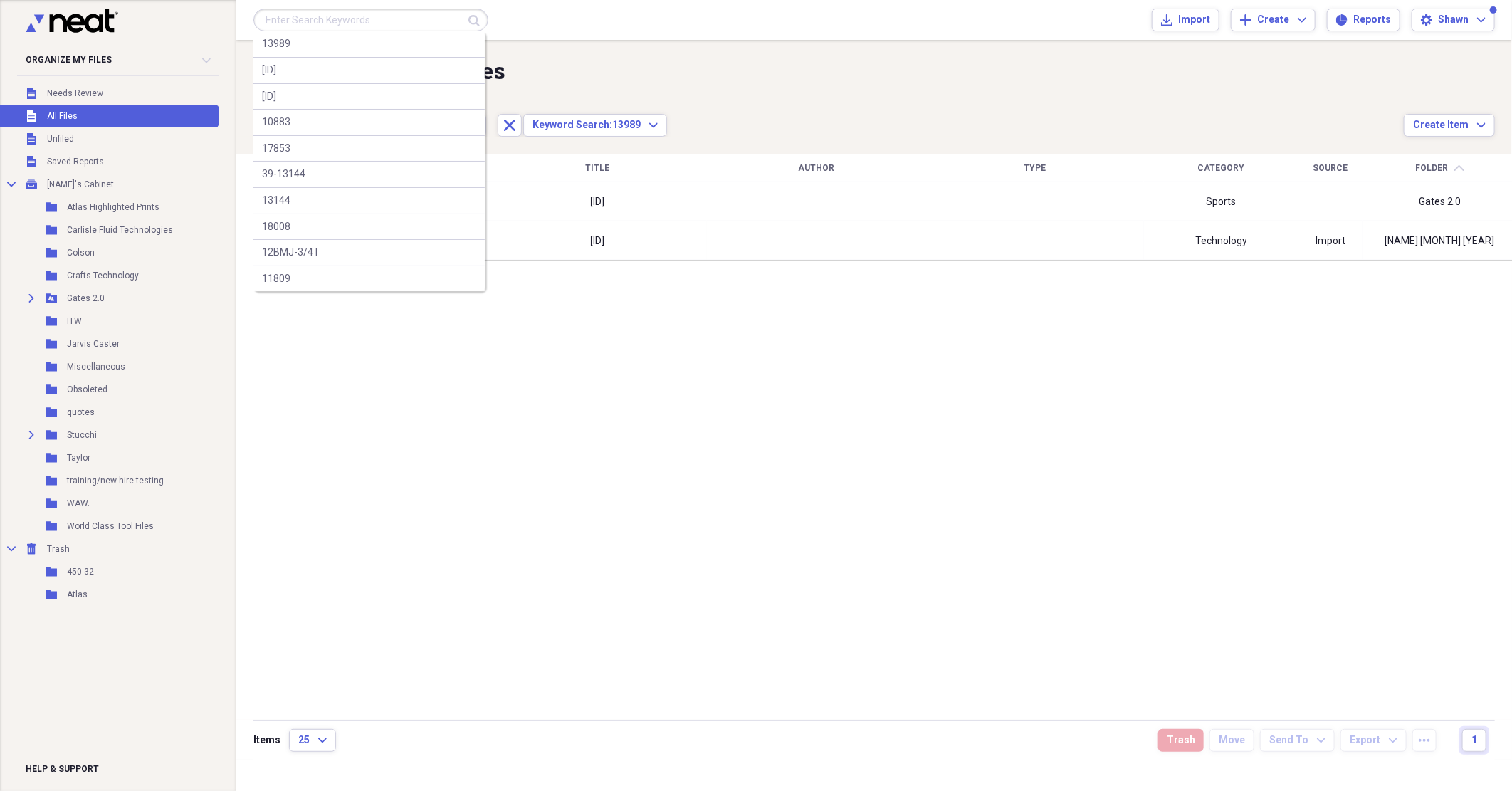 type on "0" 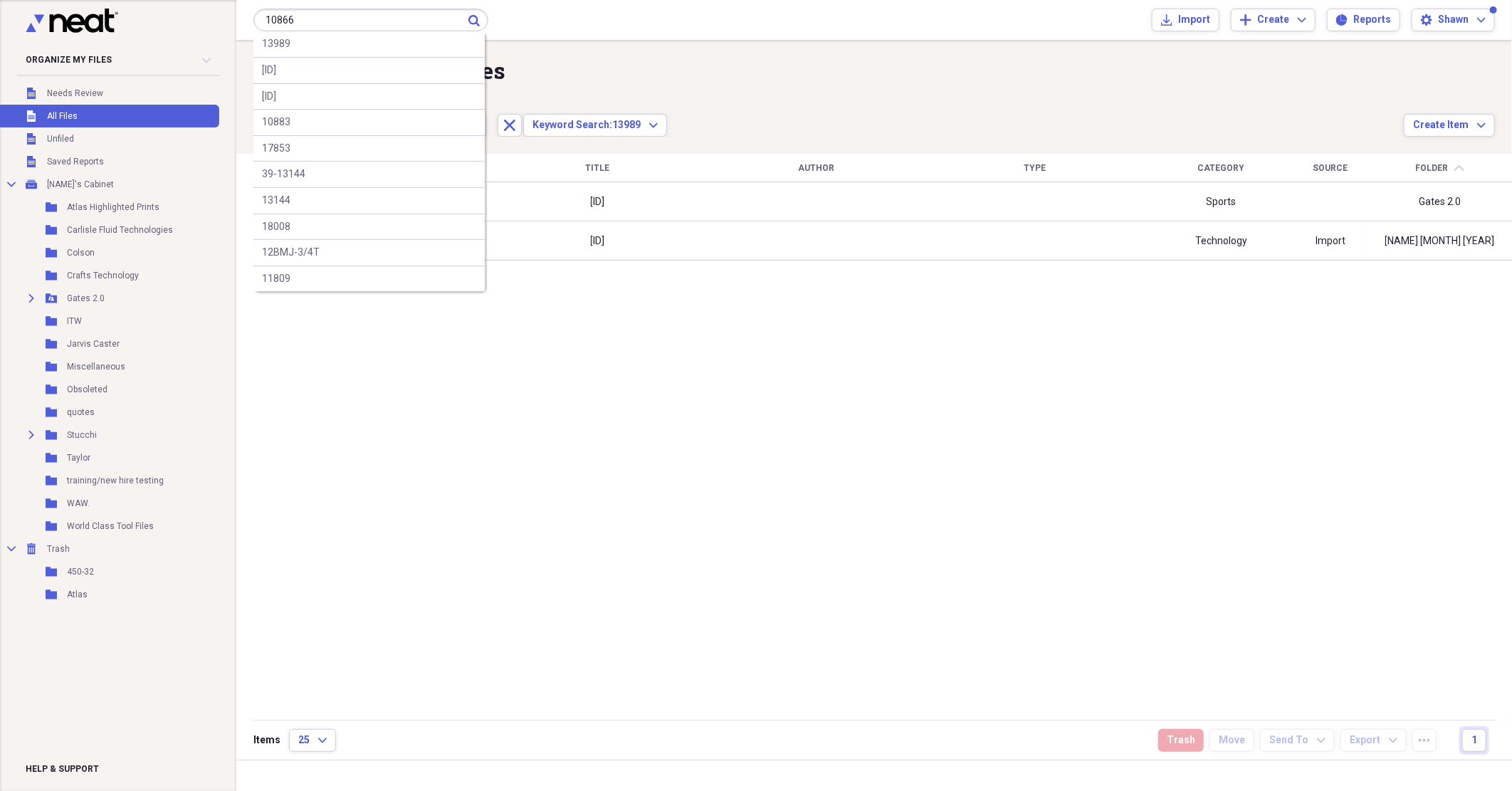 type on "10866" 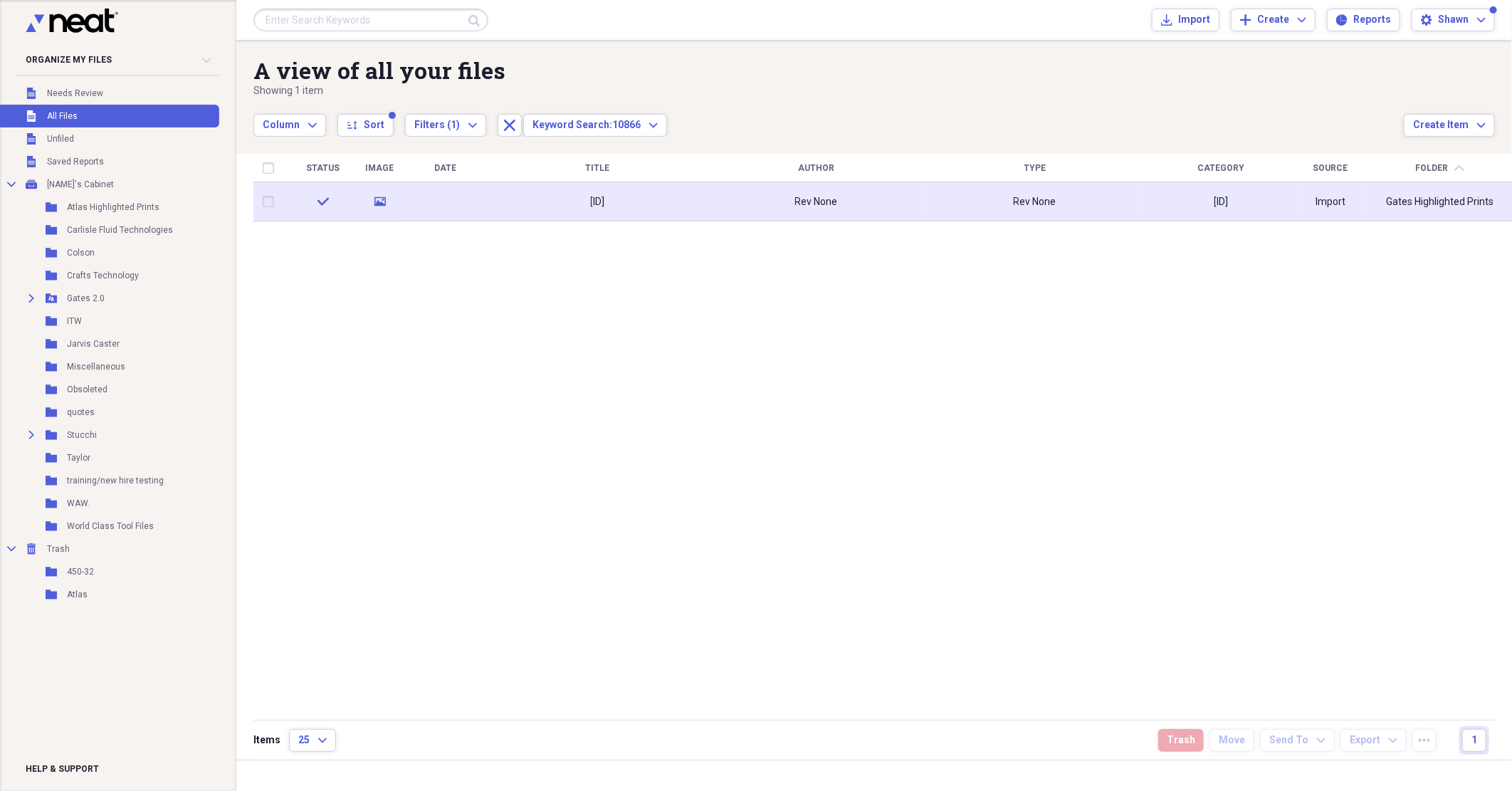 click on "[ID]" at bounding box center (597, 201) 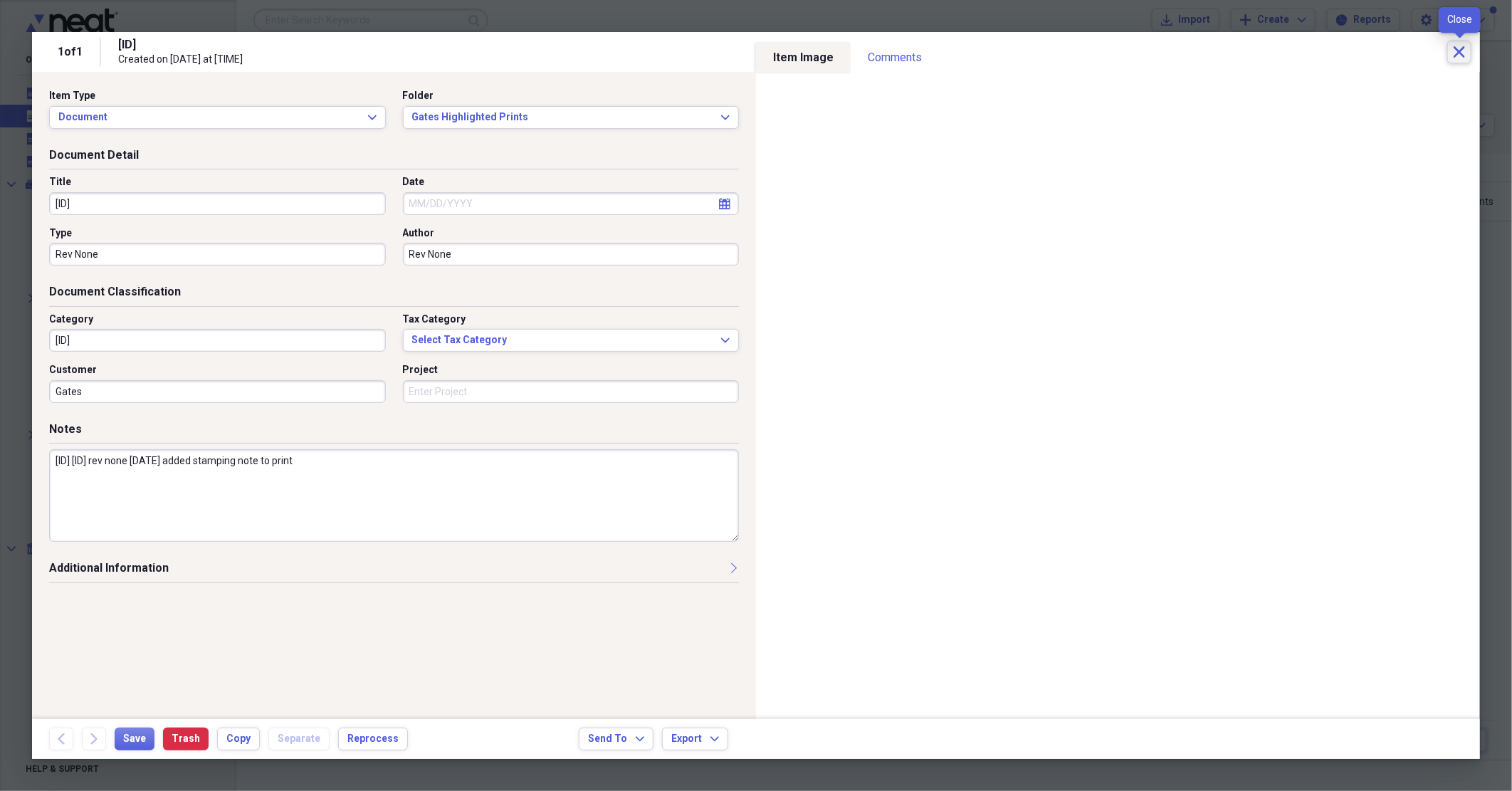 click on "Close" 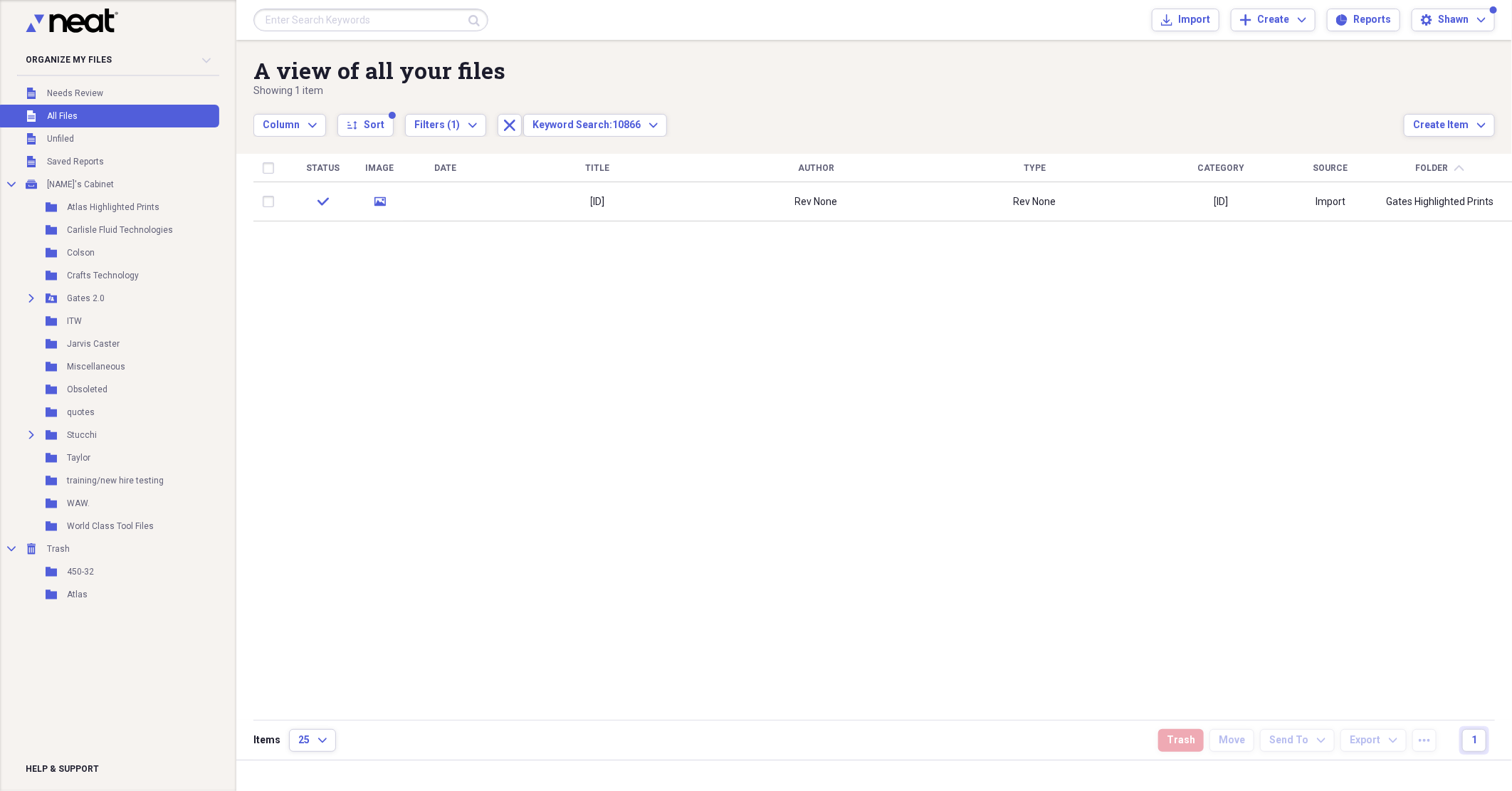 click at bounding box center [371, 20] 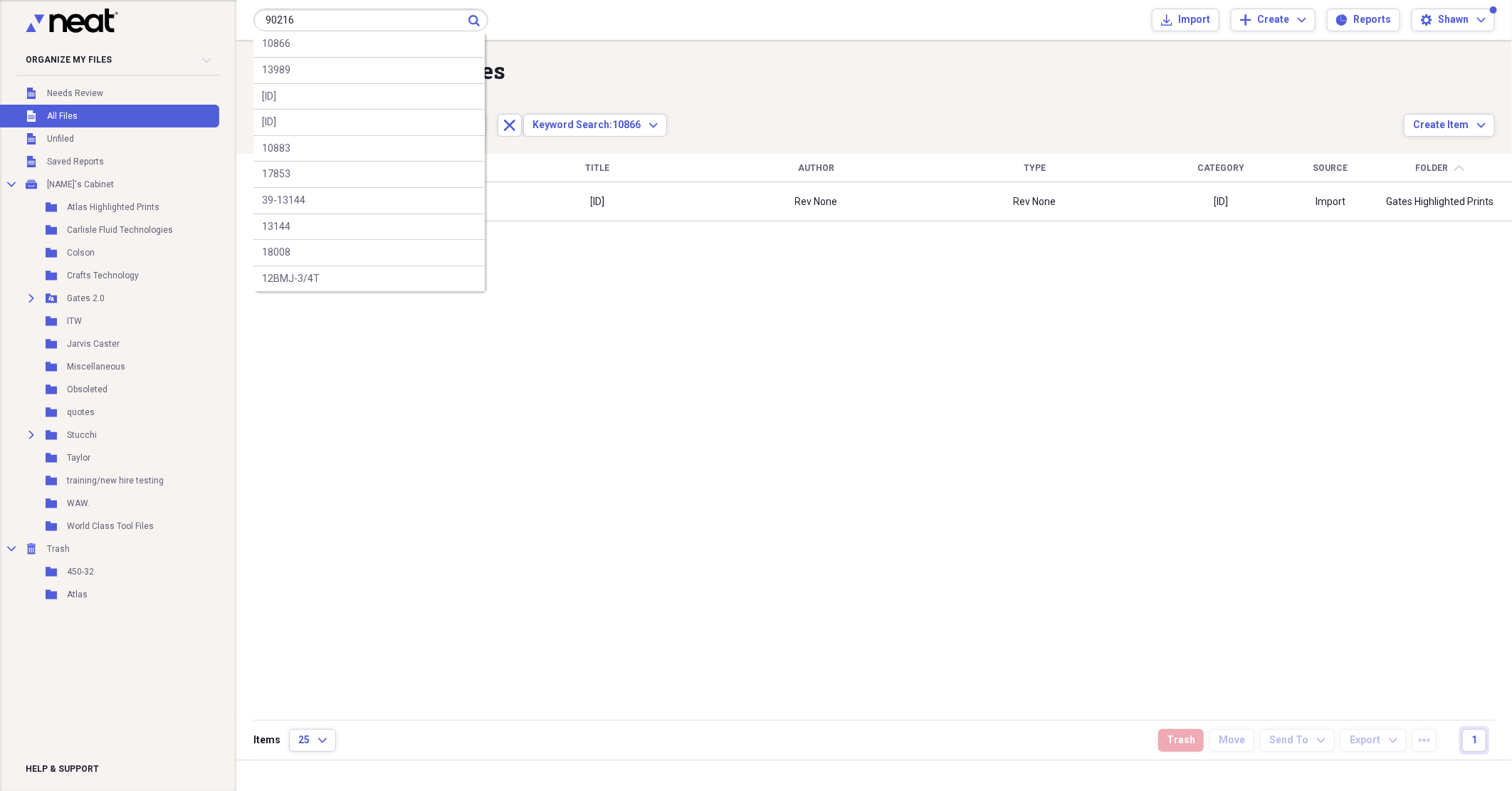 type on "90216" 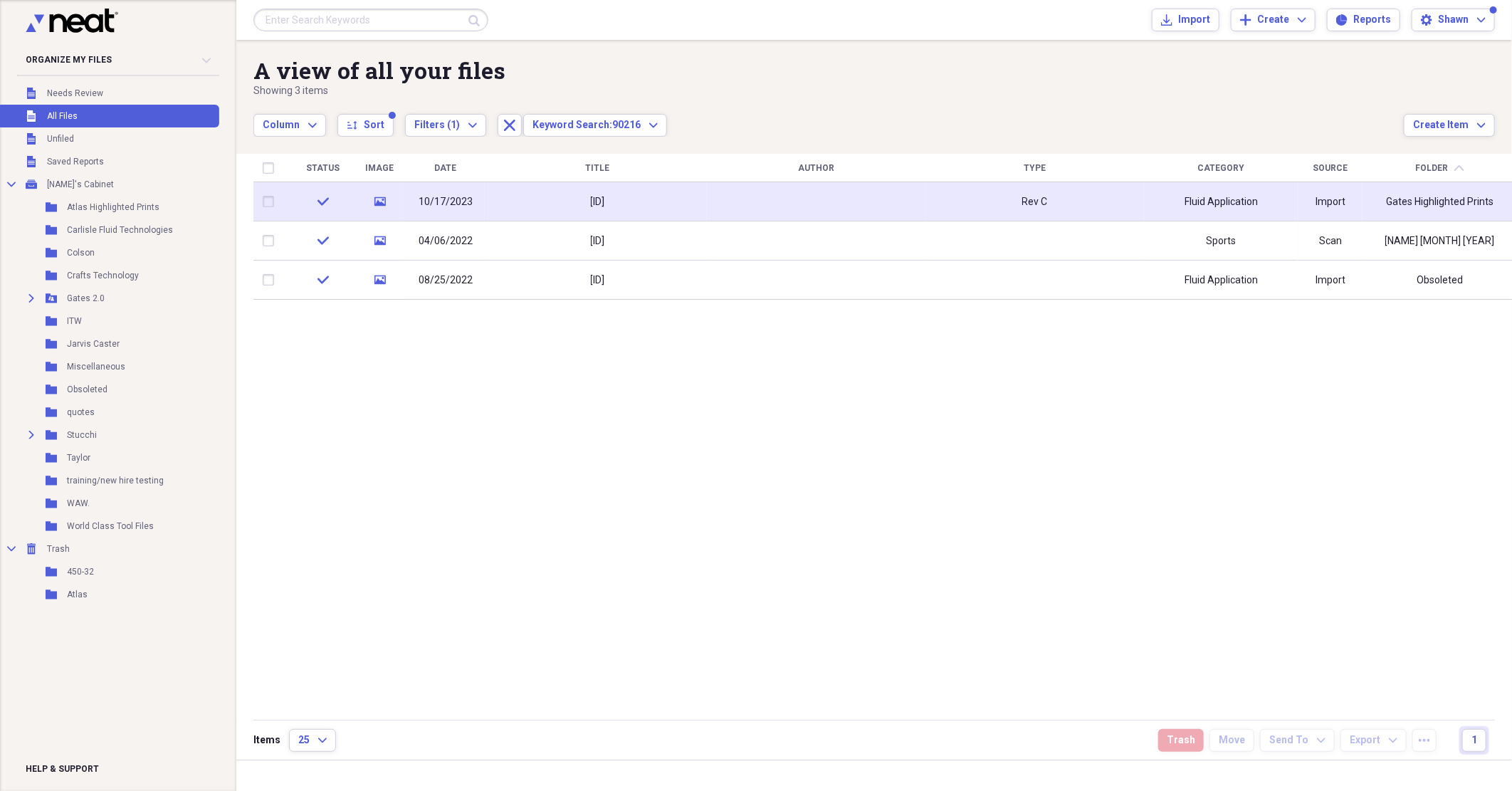 click on "media" 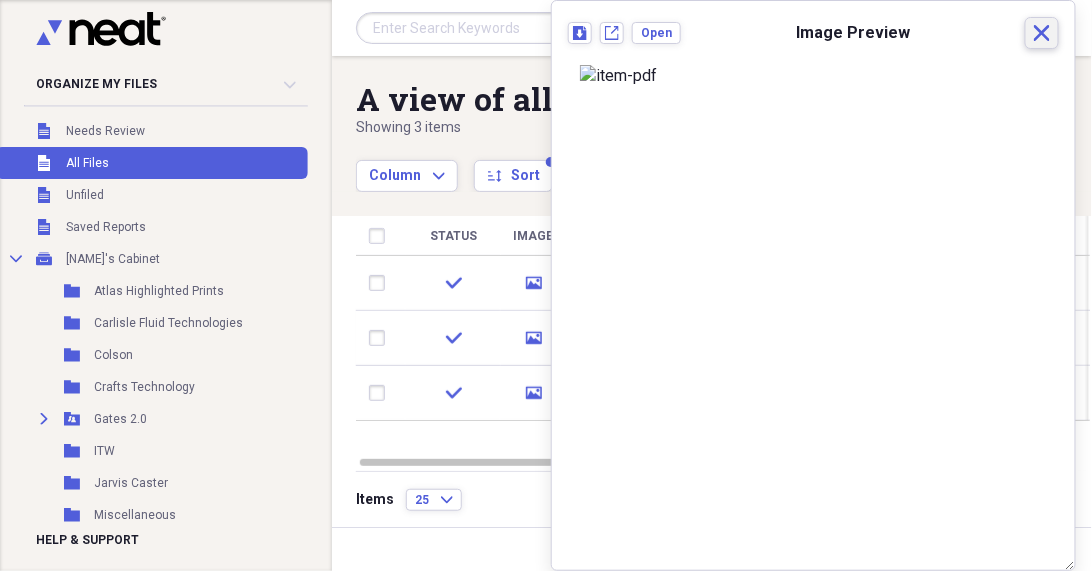 click on "Close" at bounding box center [1042, 33] 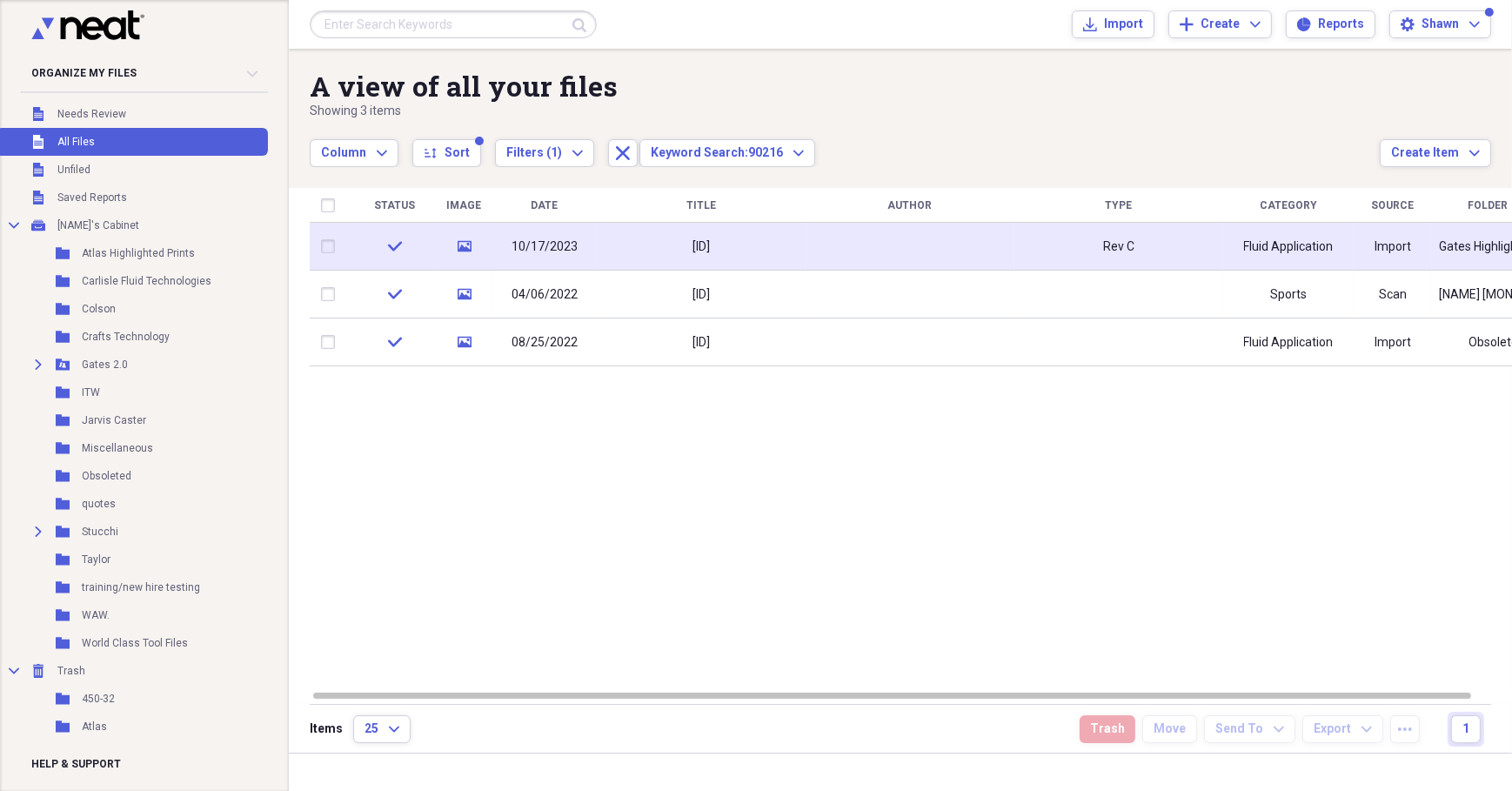 click on "[ID]" at bounding box center (701, 246) 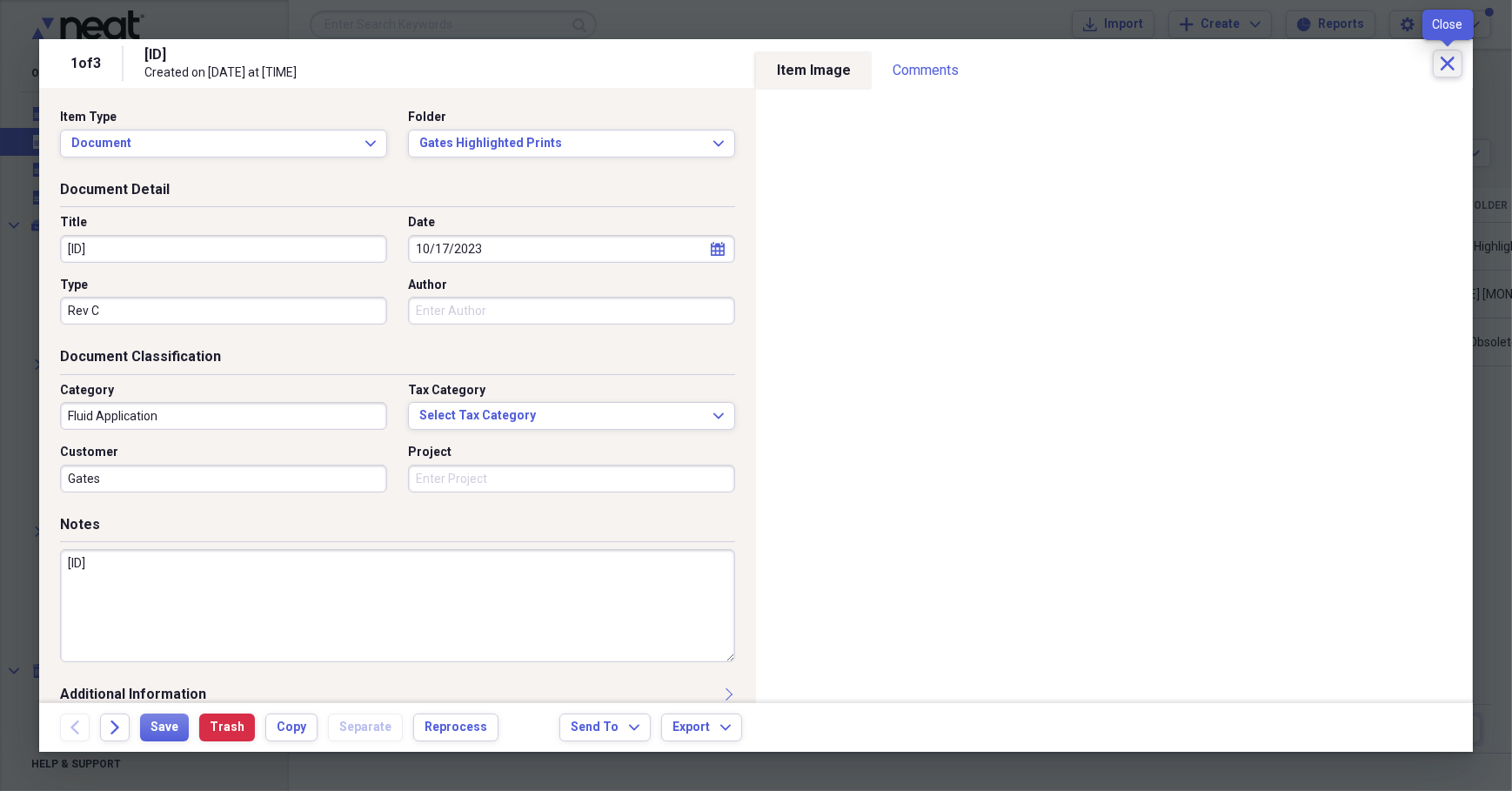 click on "Close" at bounding box center [1448, 64] 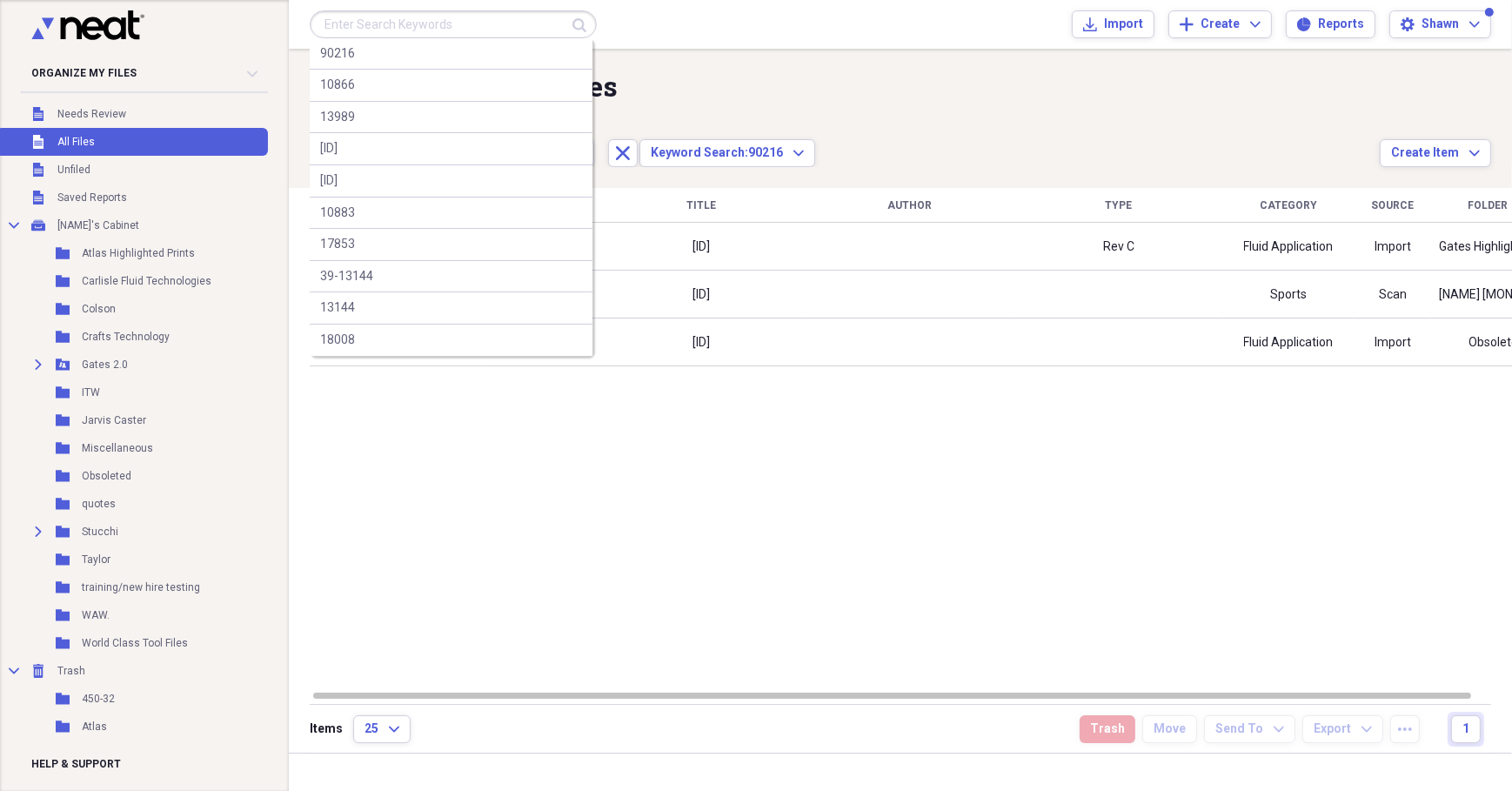 click at bounding box center [453, 24] 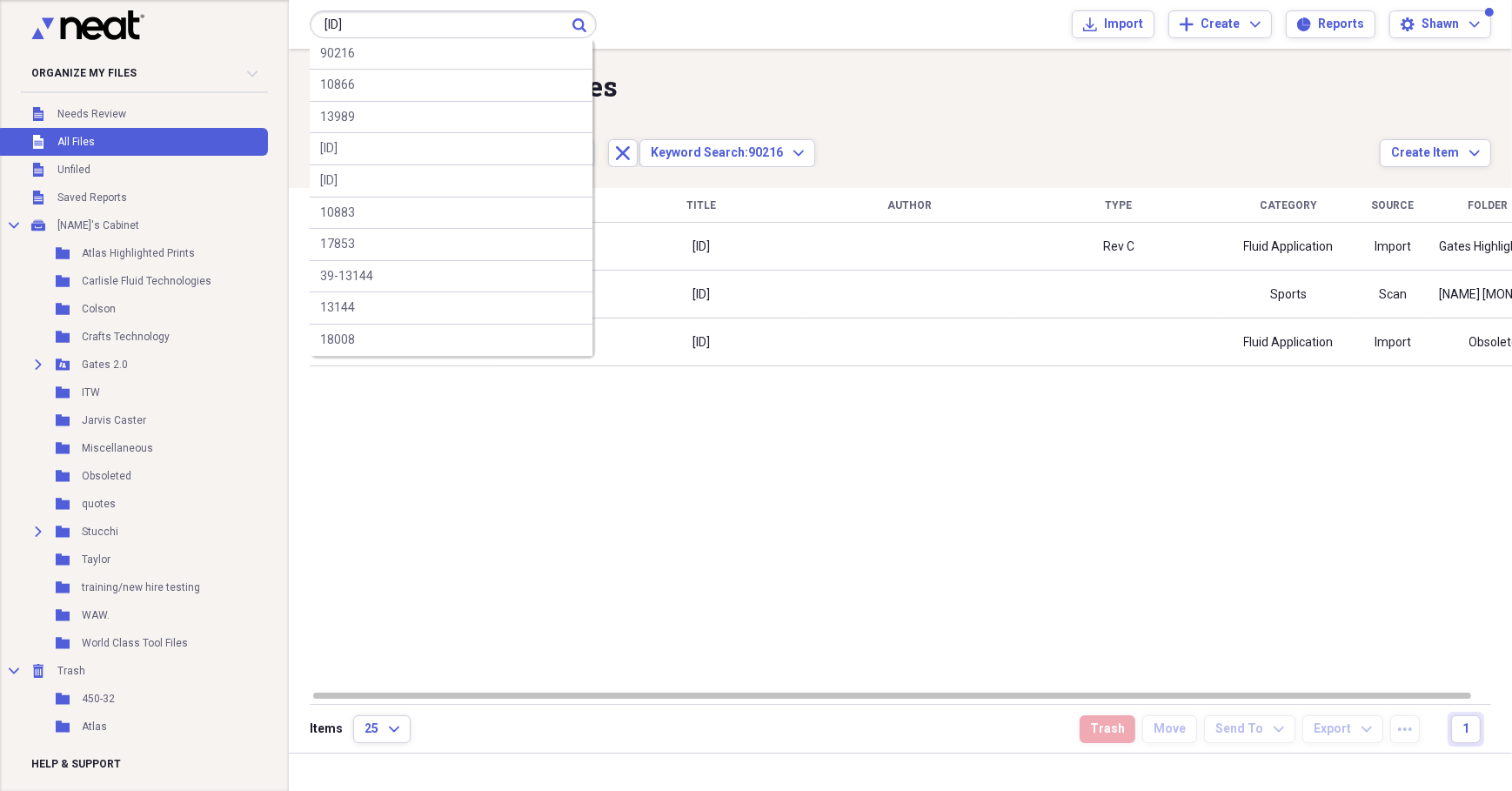 type on "[ID]" 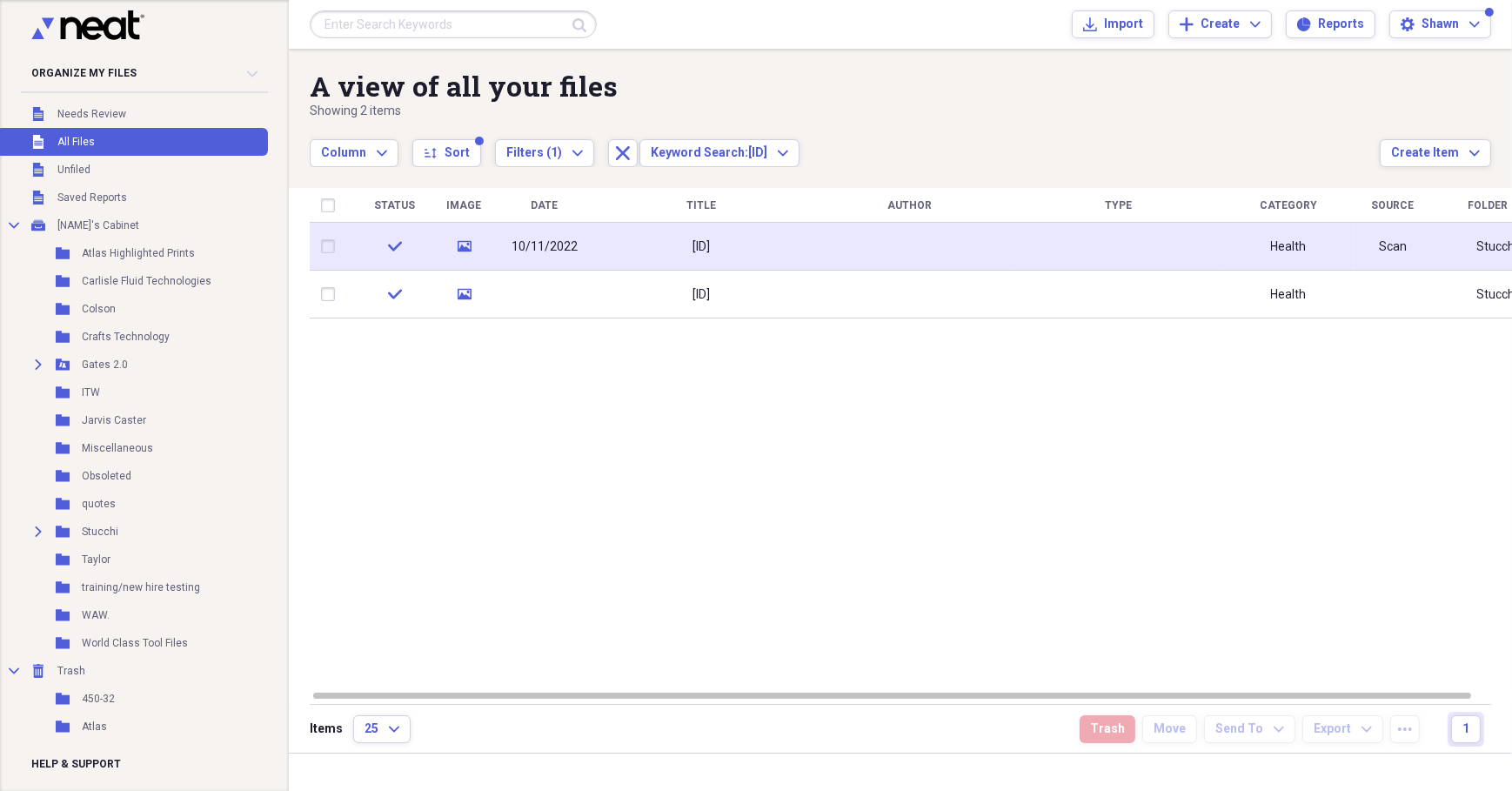 click on "10/11/2022" at bounding box center (545, 247) 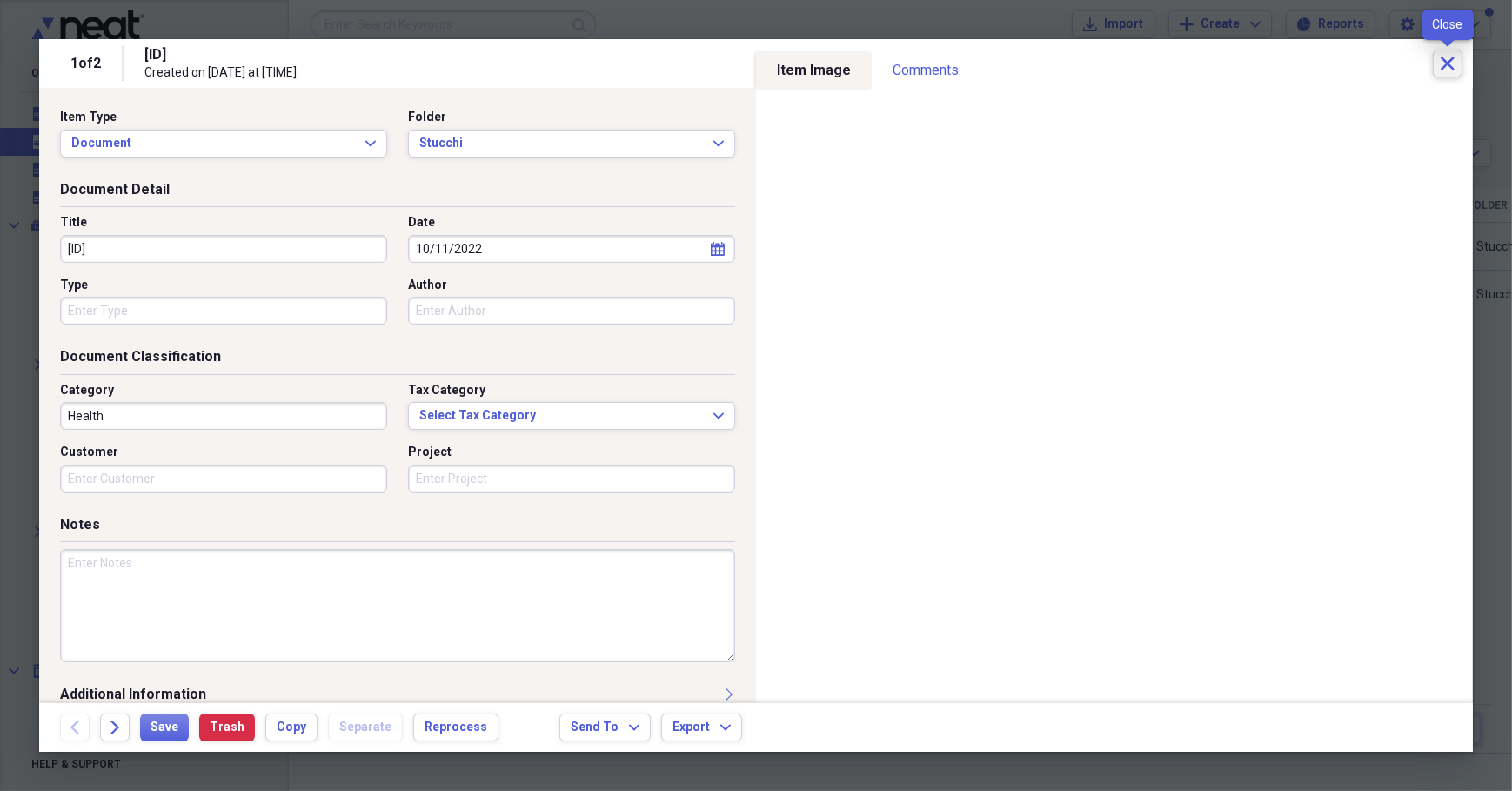 click on "Close" 